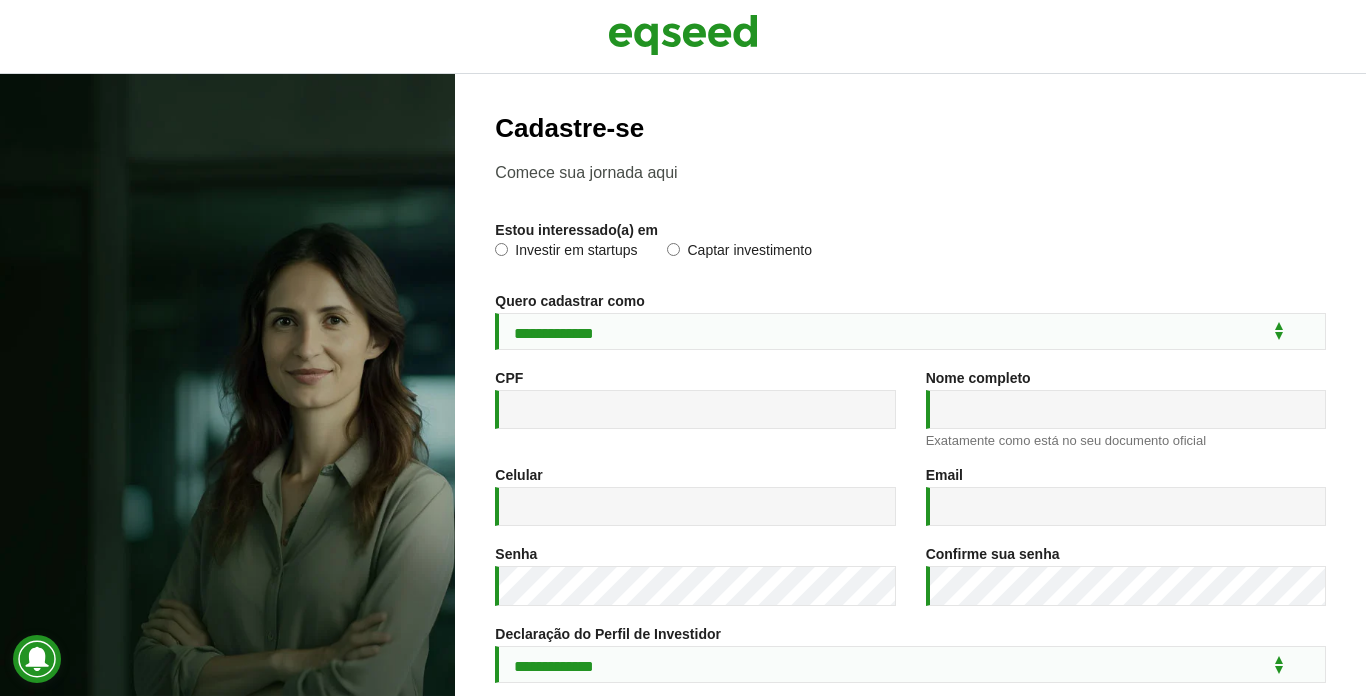 scroll, scrollTop: 0, scrollLeft: 0, axis: both 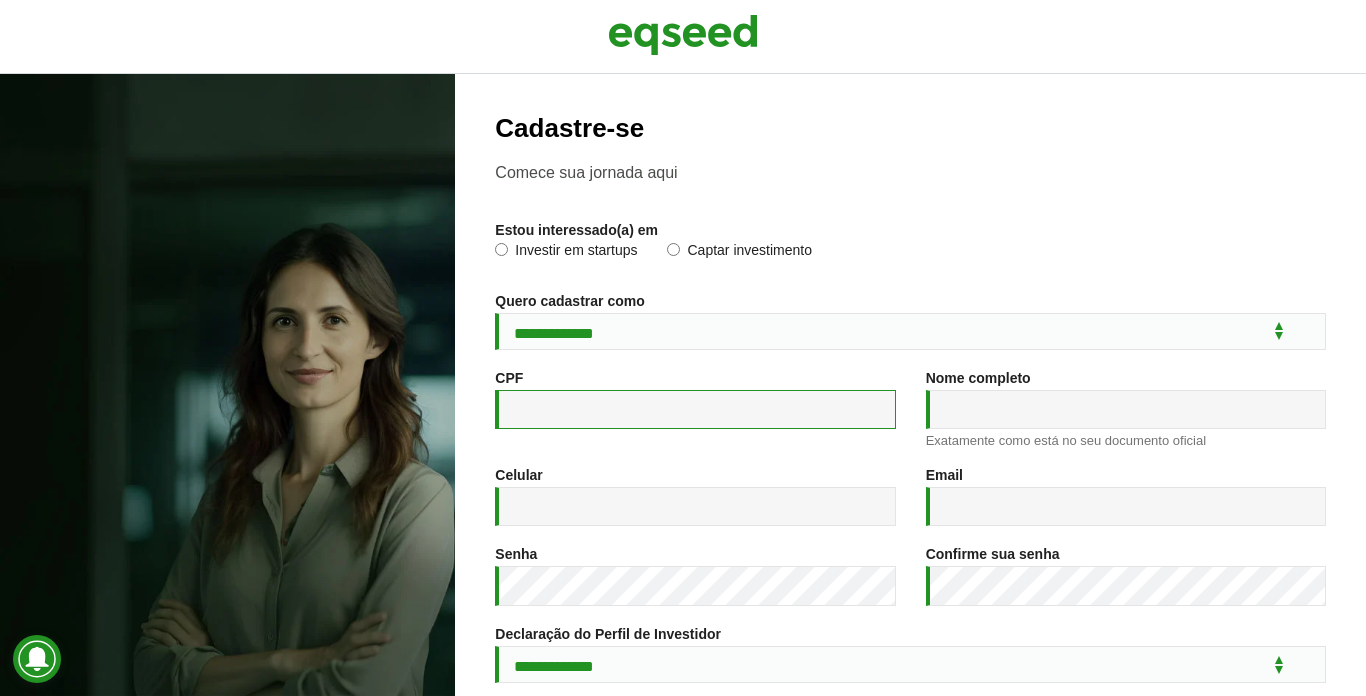 click on "CPF  *" at bounding box center [695, 409] 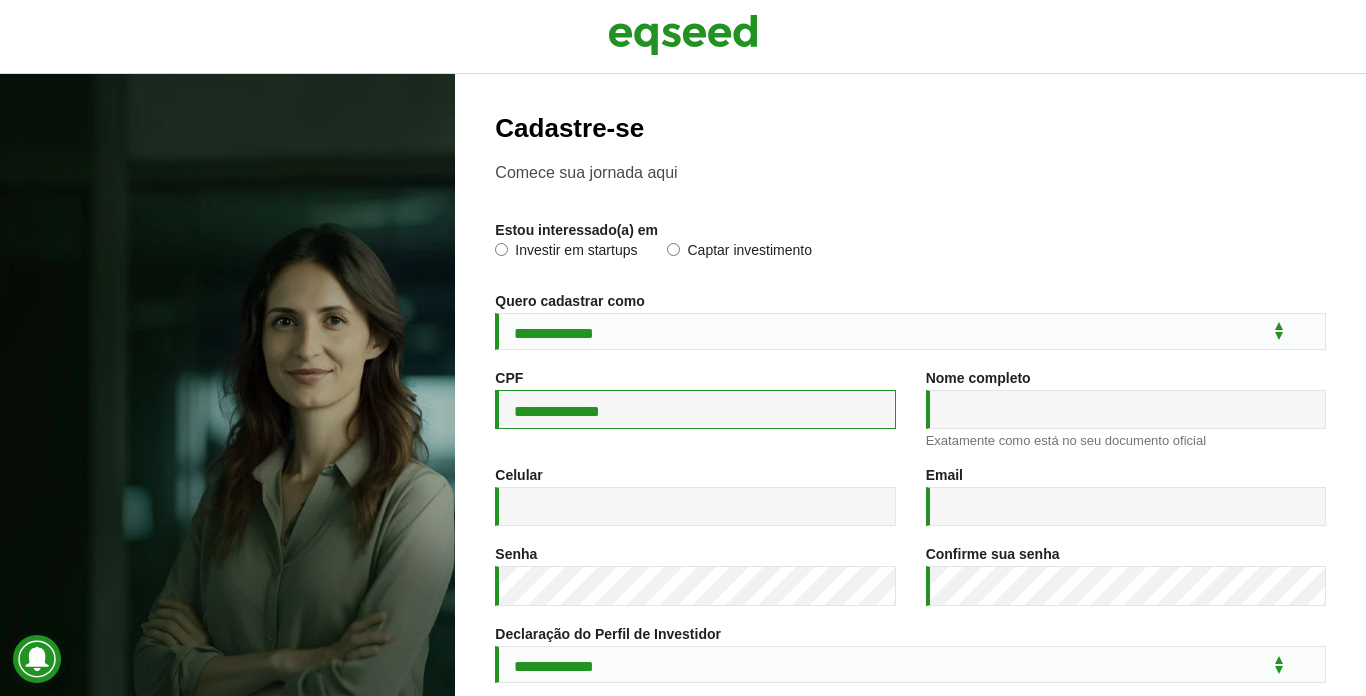 type on "**********" 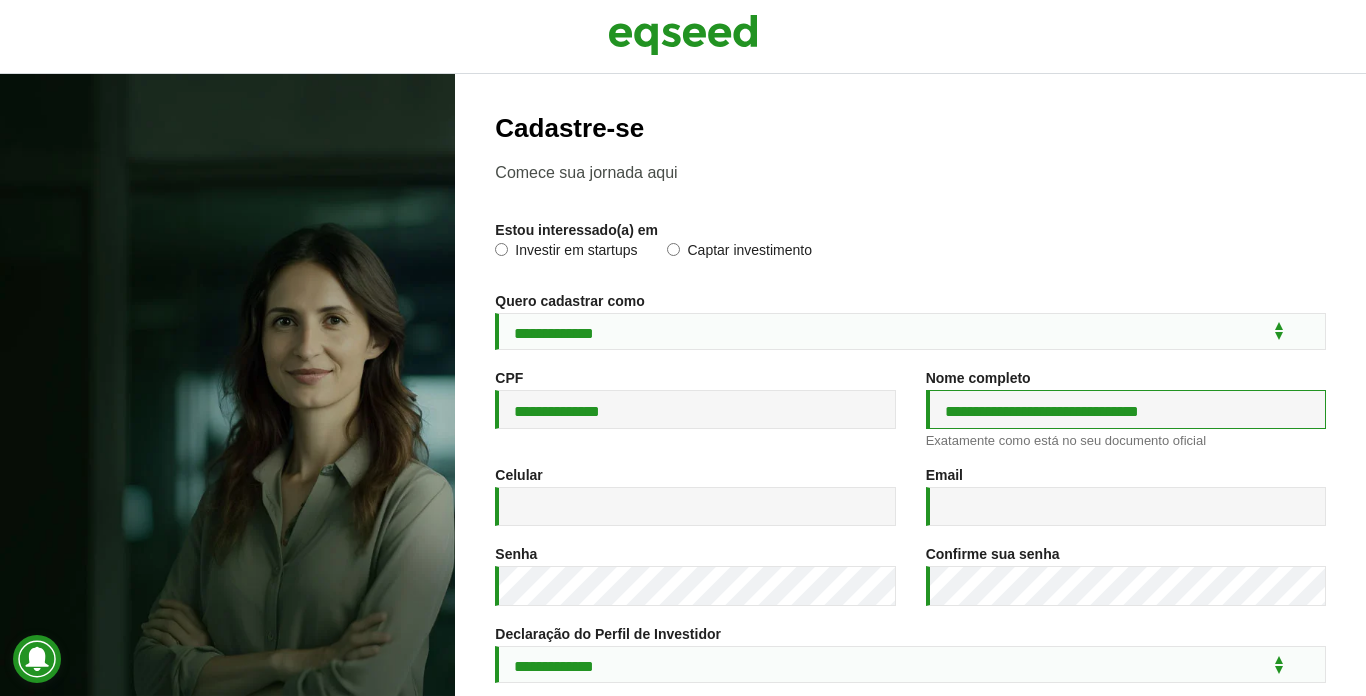type on "**********" 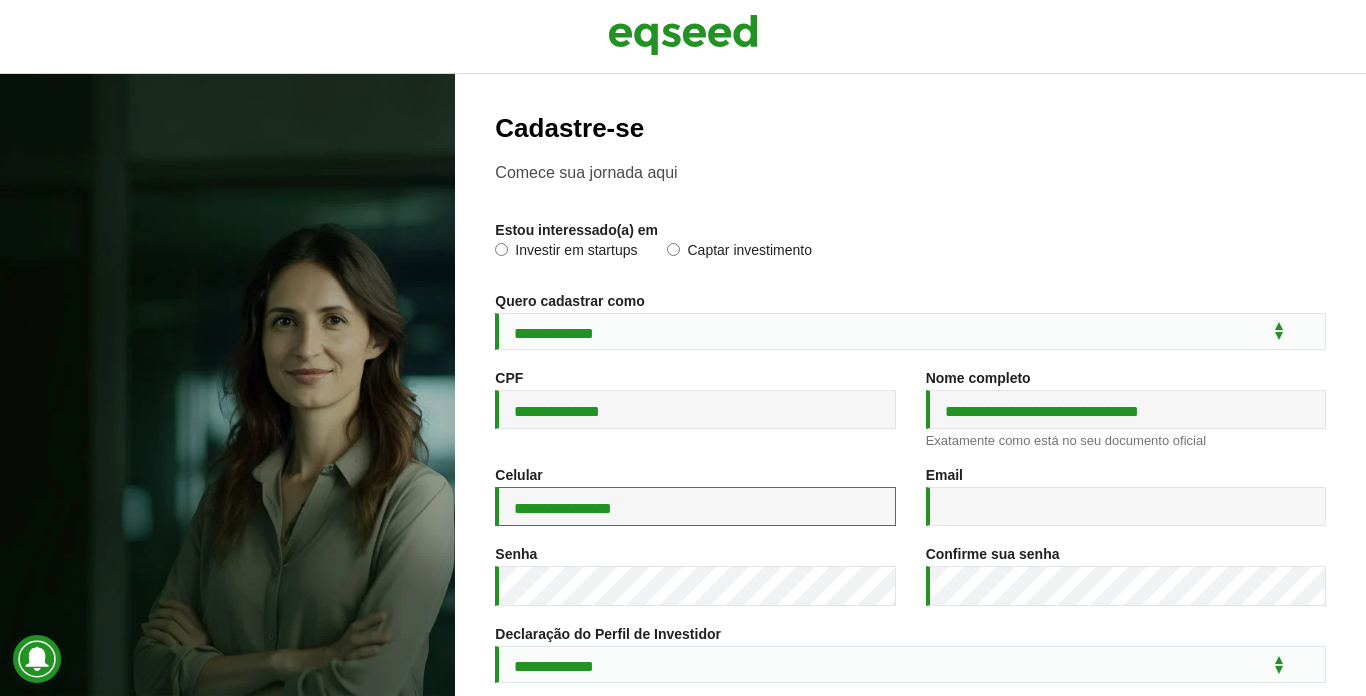type on "**********" 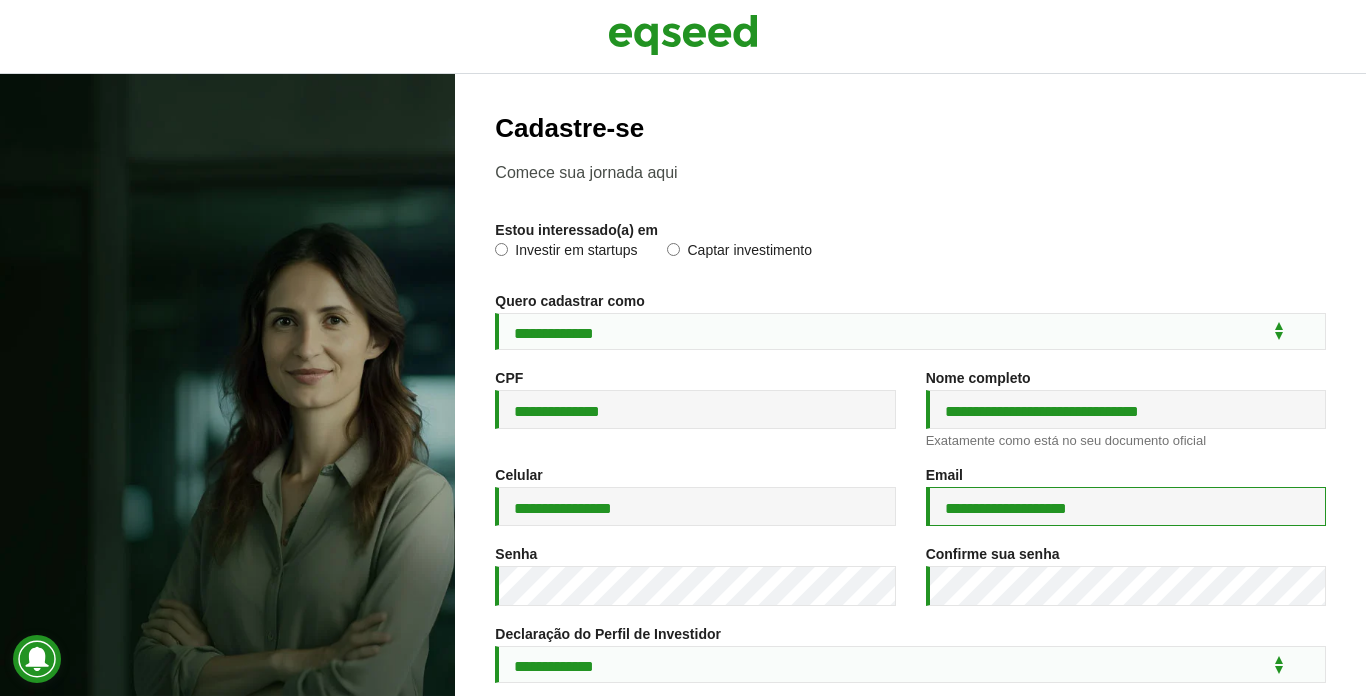 type on "**********" 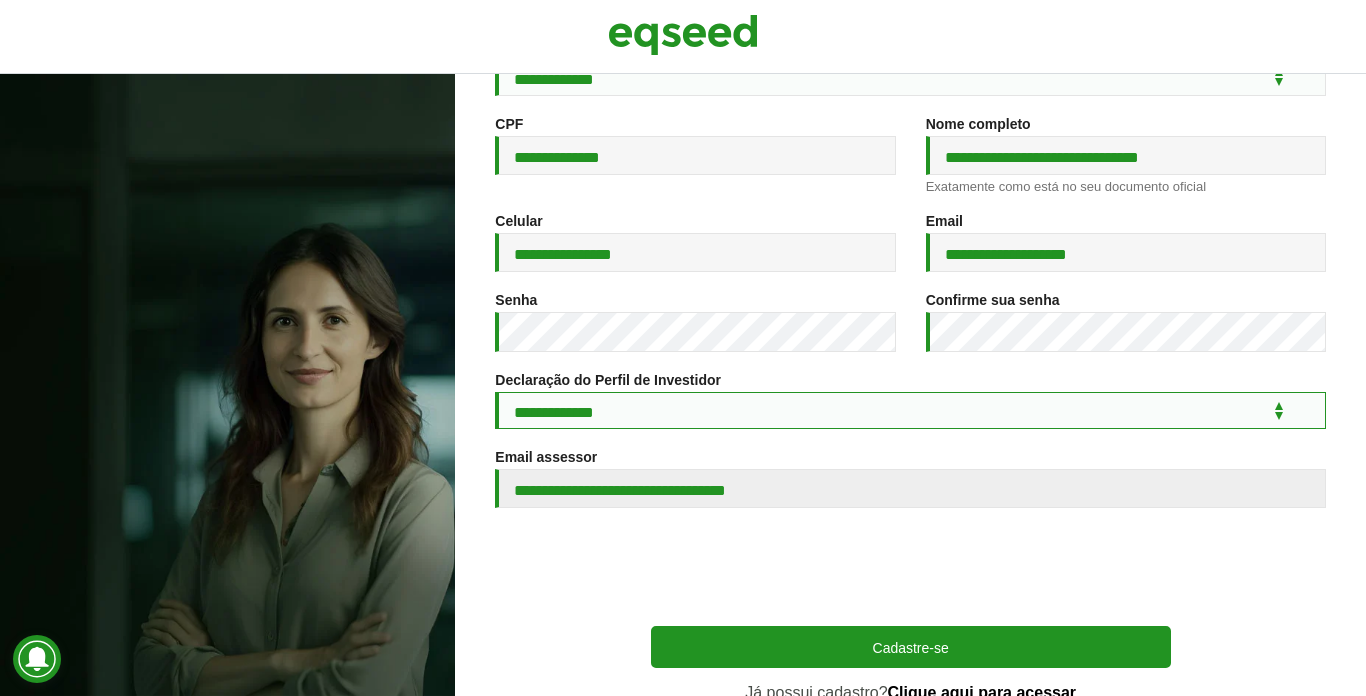 scroll, scrollTop: 318, scrollLeft: 0, axis: vertical 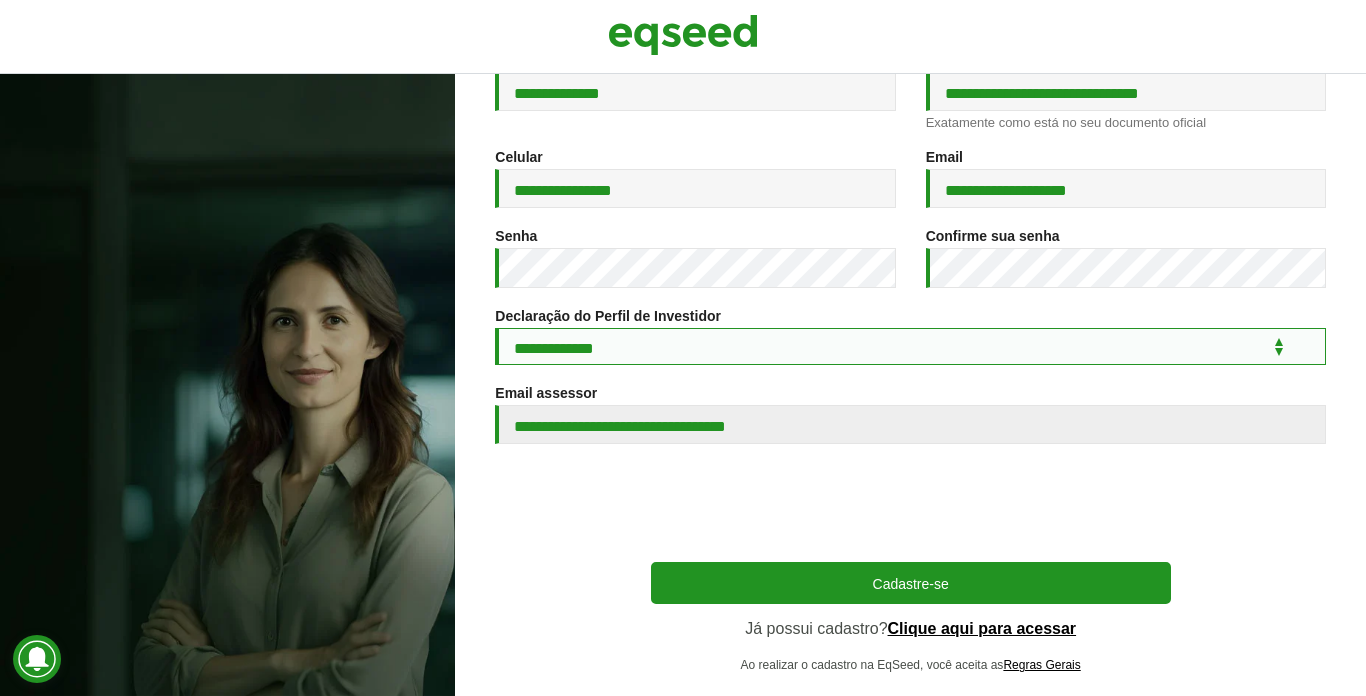 click on "**********" at bounding box center [910, 346] 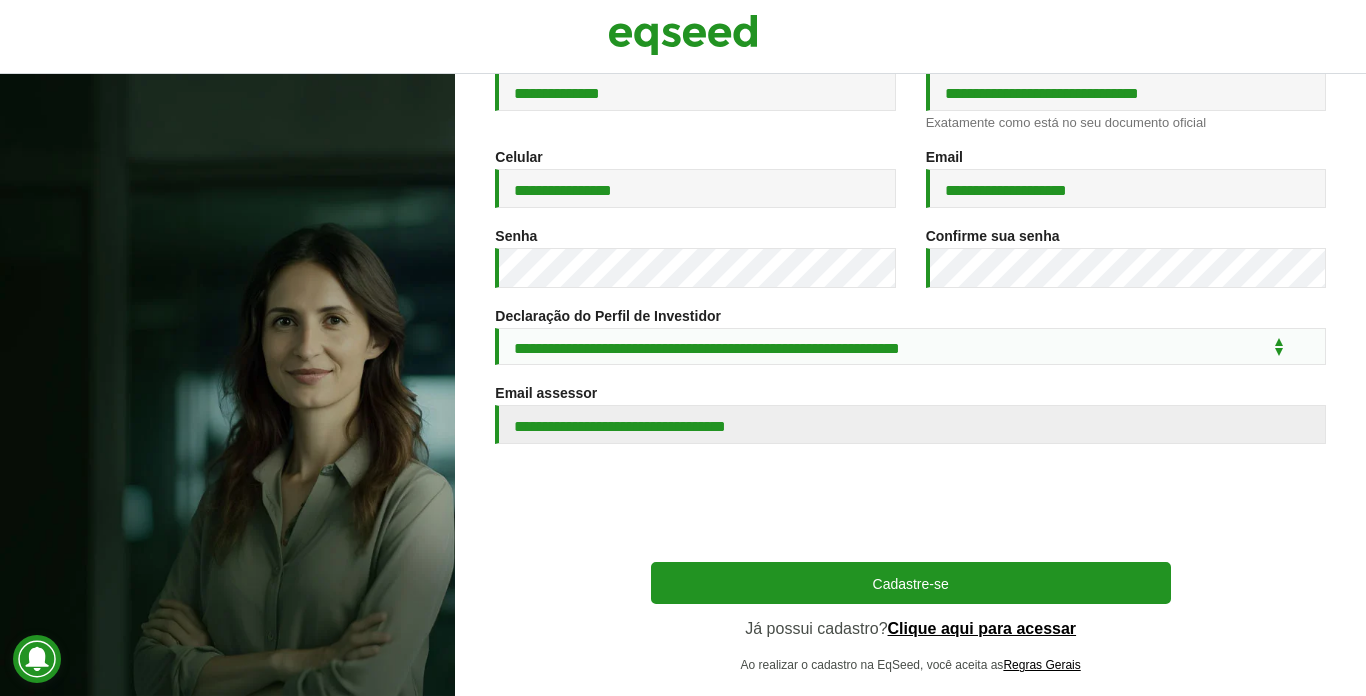 click on "Cadastre-se
Já possui cadastro?  Clique aqui para acessar Ao realizar o cadastro na EqSeed, você aceita as  Regras Gerais" at bounding box center [911, 617] 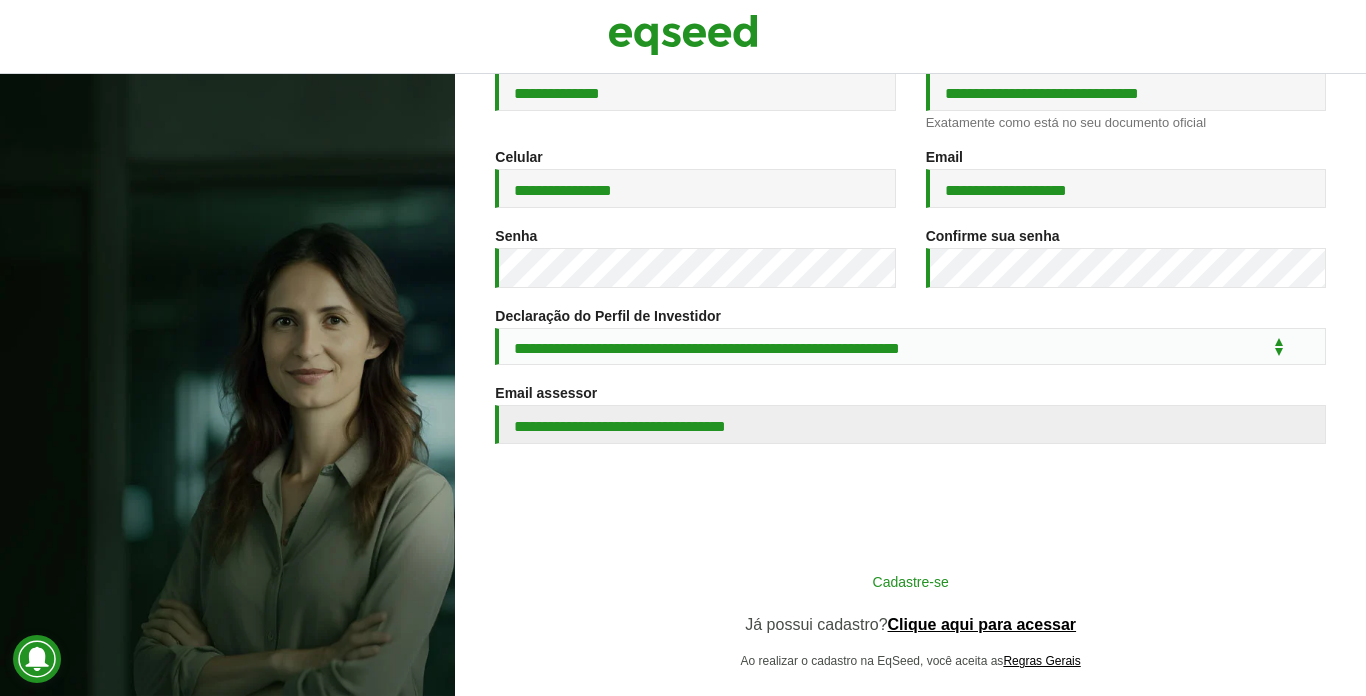 click on "Cadastre-se" at bounding box center [911, 581] 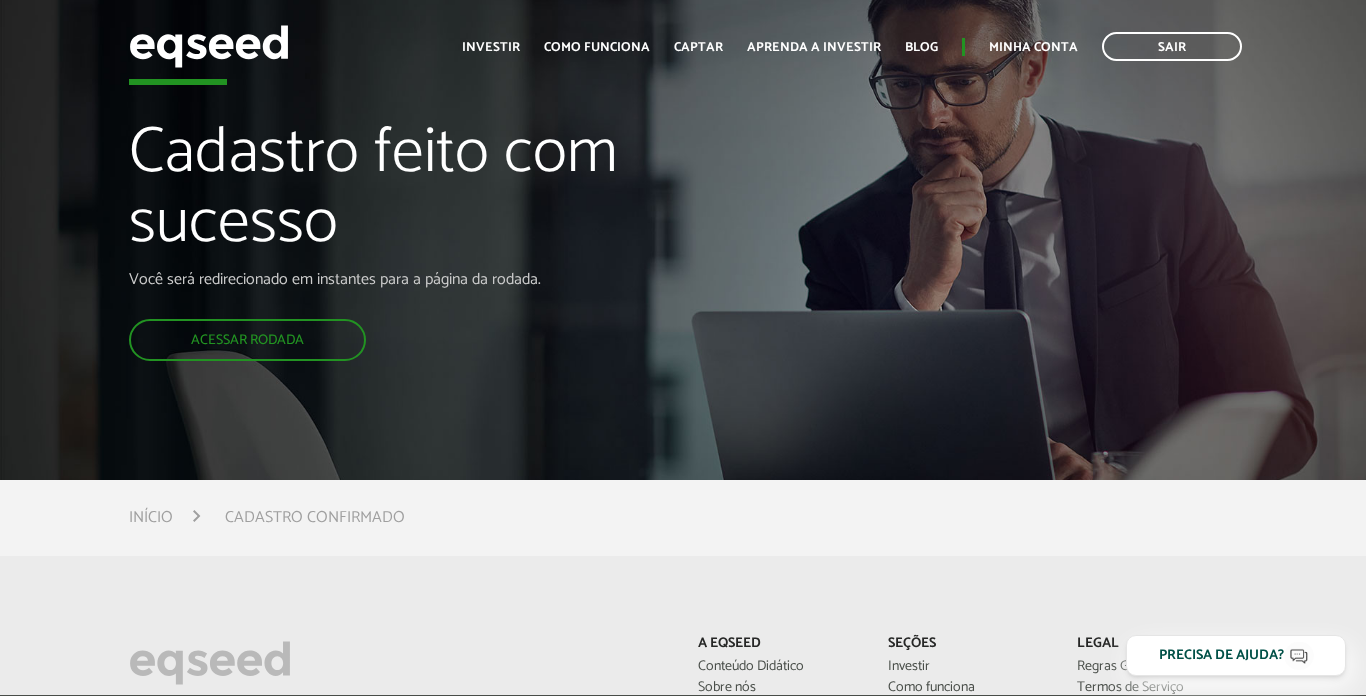 scroll, scrollTop: 0, scrollLeft: 0, axis: both 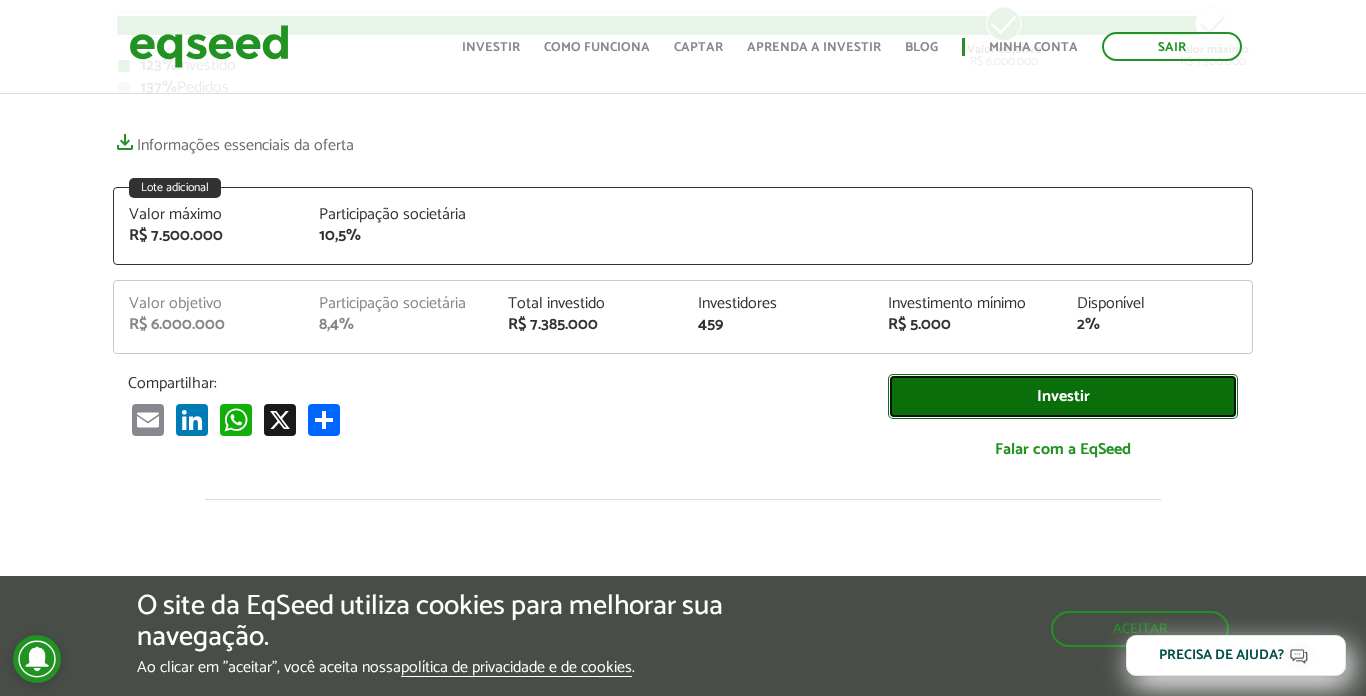 click on "Investir" at bounding box center (1063, 396) 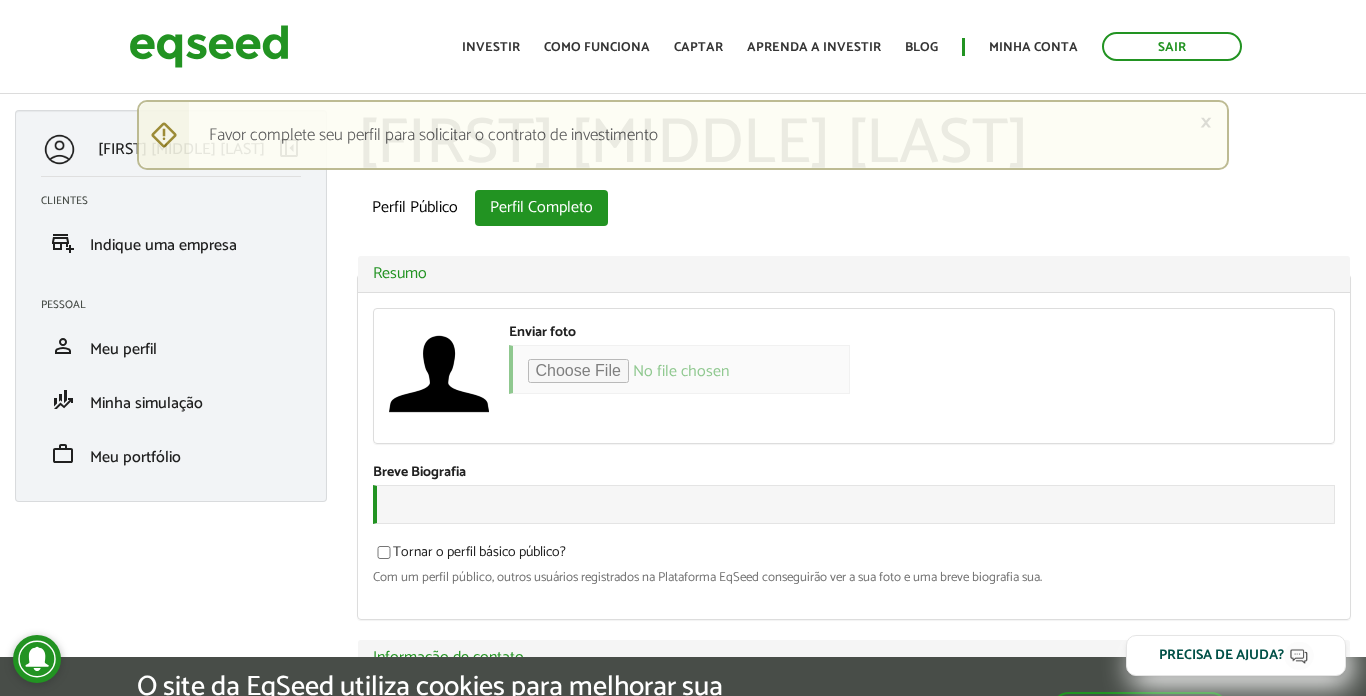 scroll, scrollTop: 0, scrollLeft: 0, axis: both 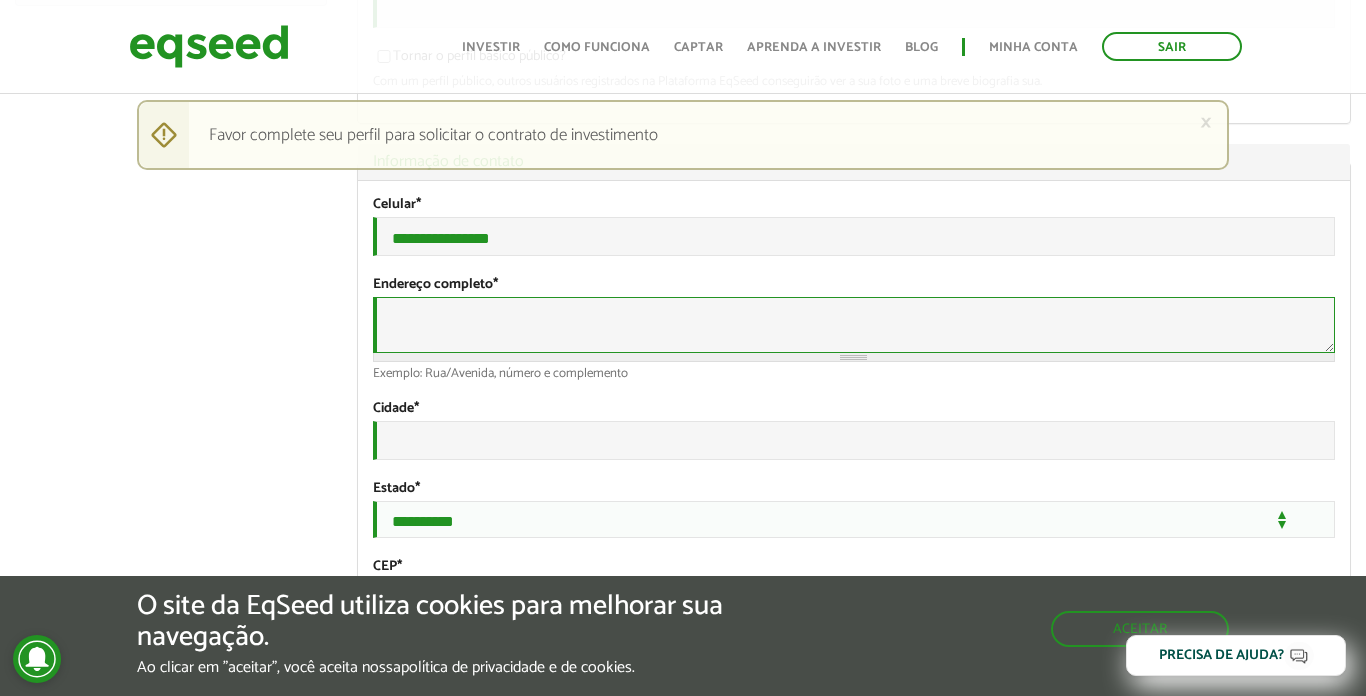 click on "Endereço completo  *" at bounding box center (854, 325) 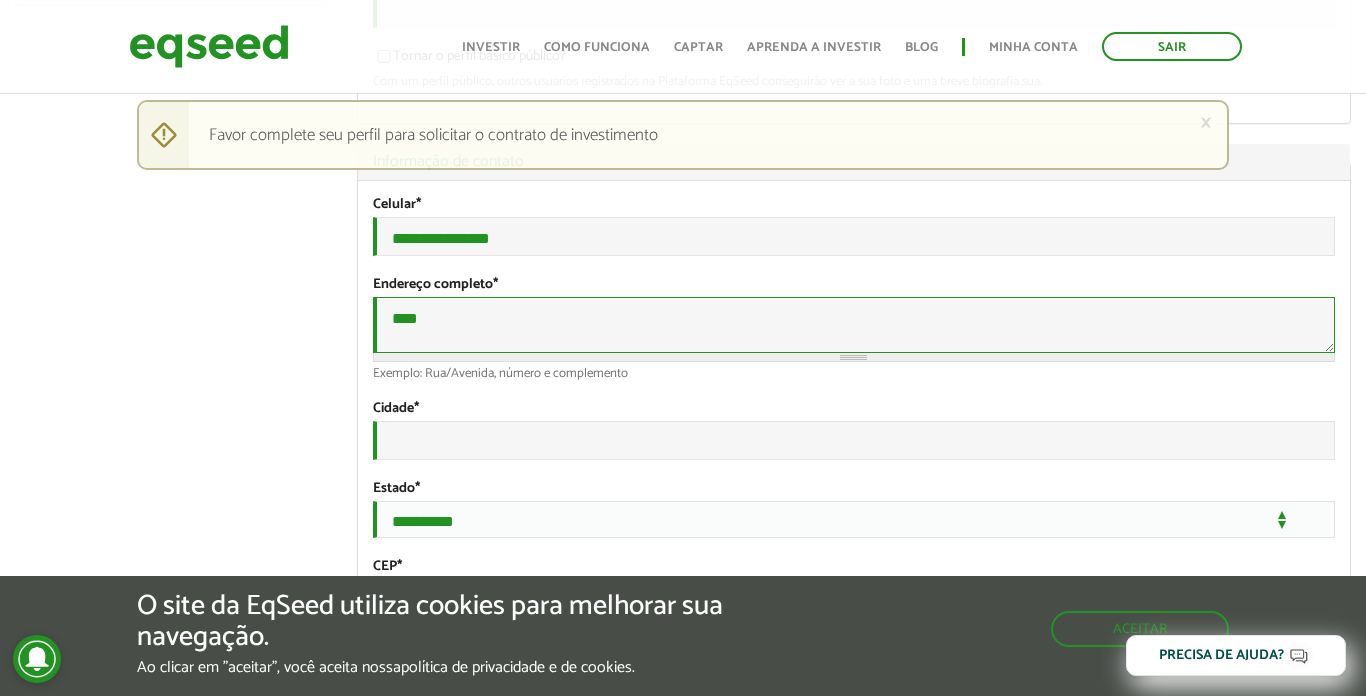 type on "**********" 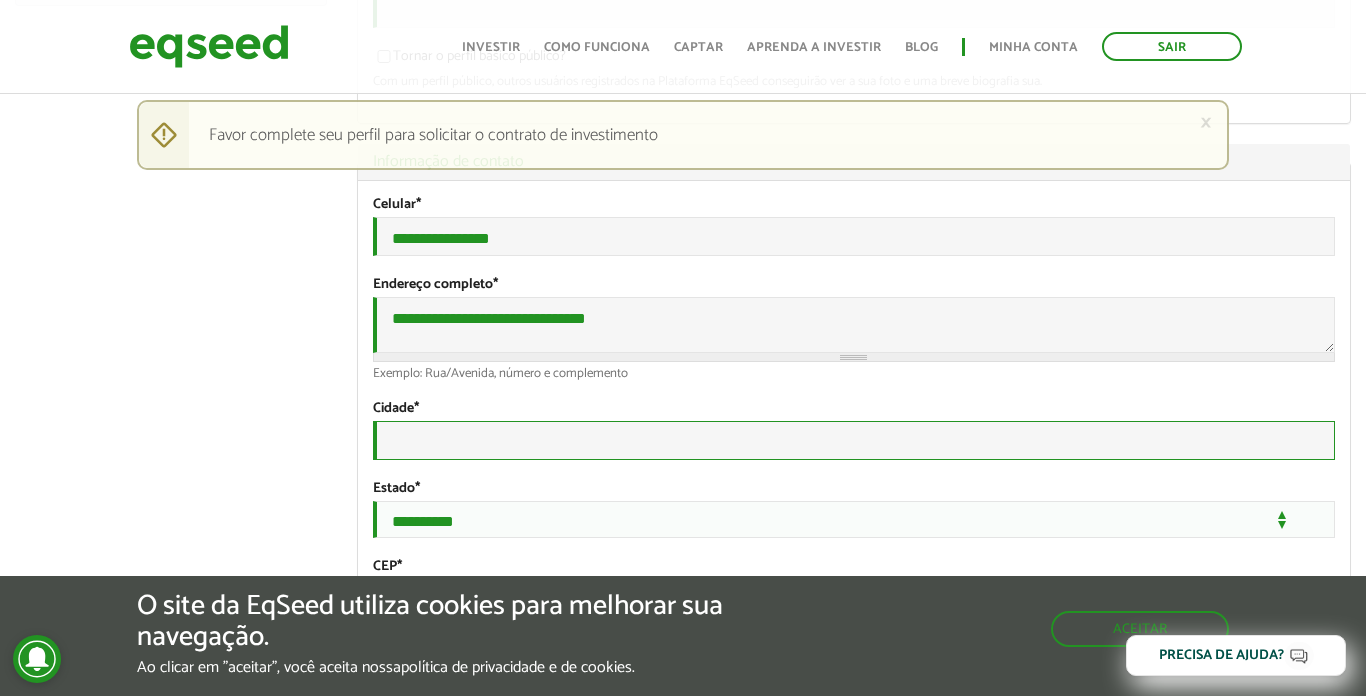 type on "*********" 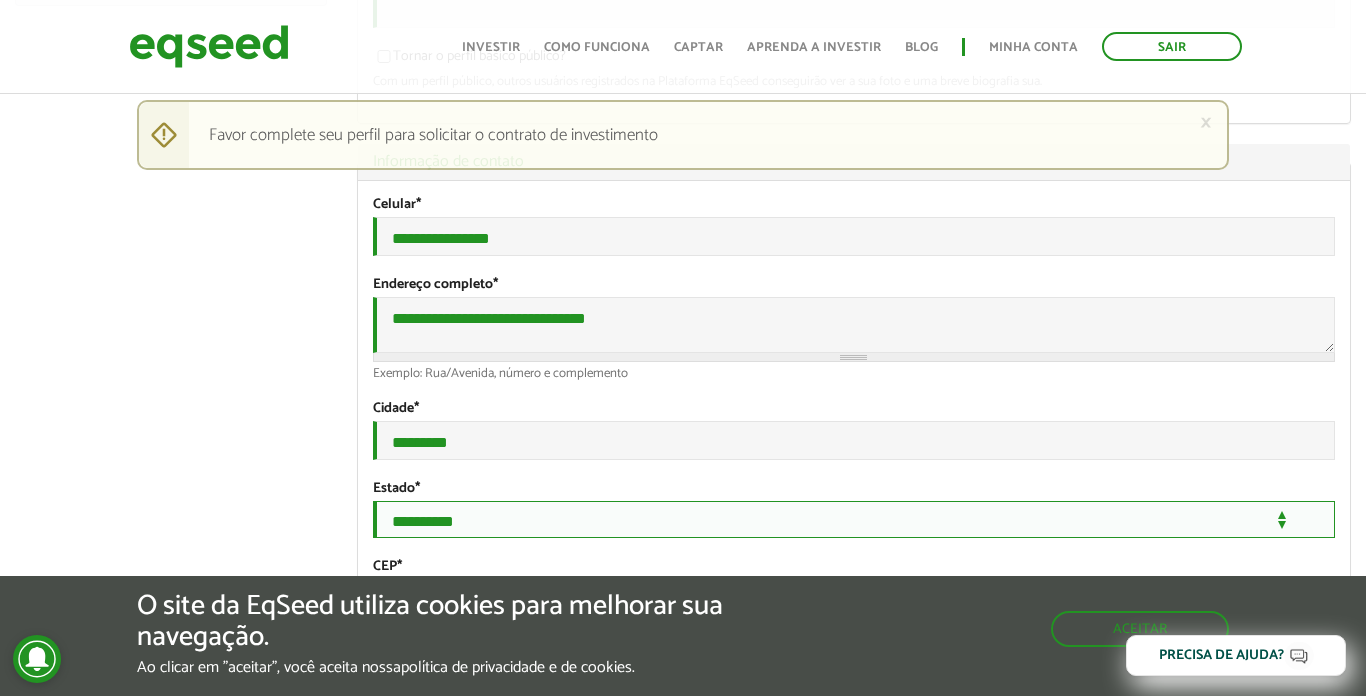 select on "**" 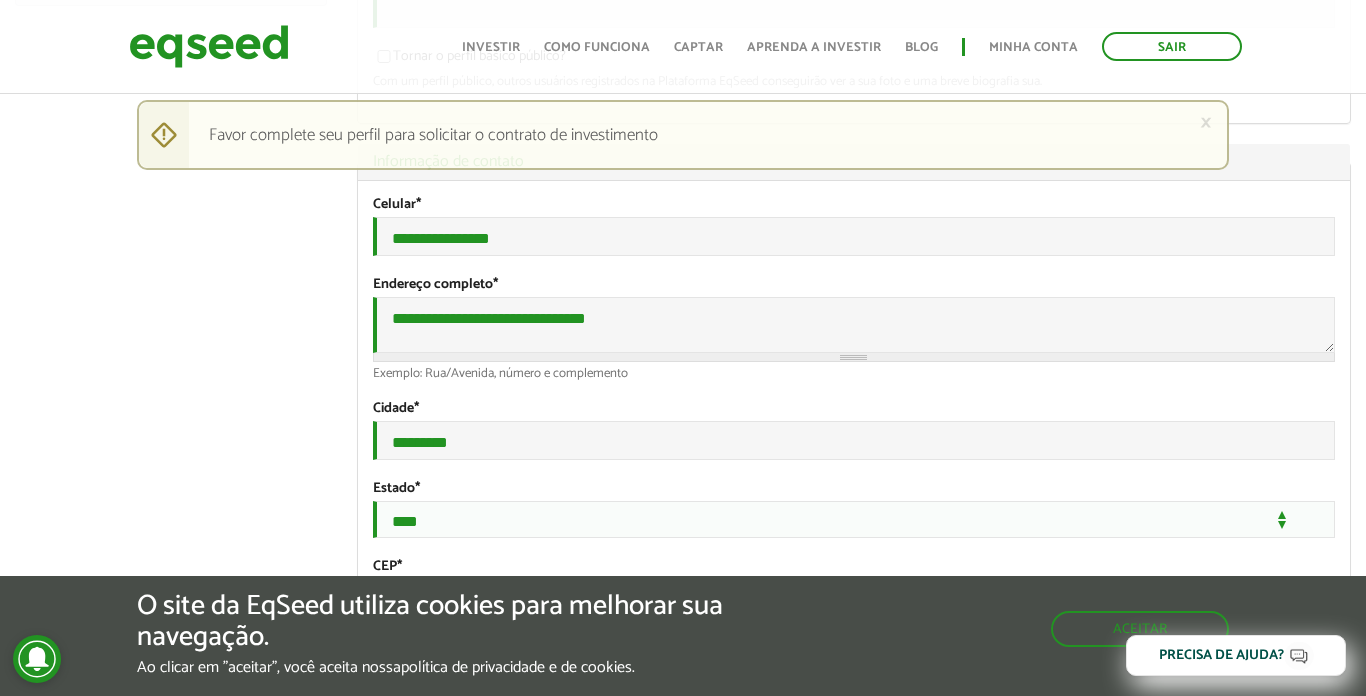 type on "*********" 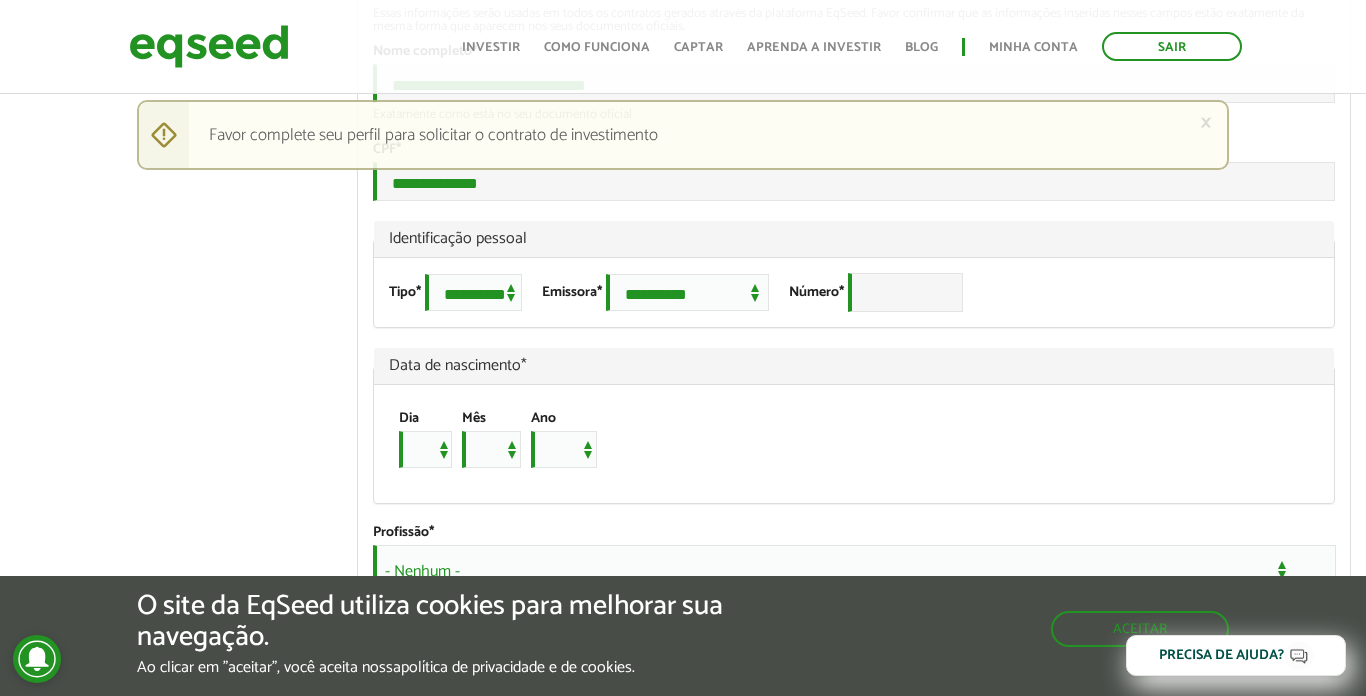 scroll, scrollTop: 1250, scrollLeft: 0, axis: vertical 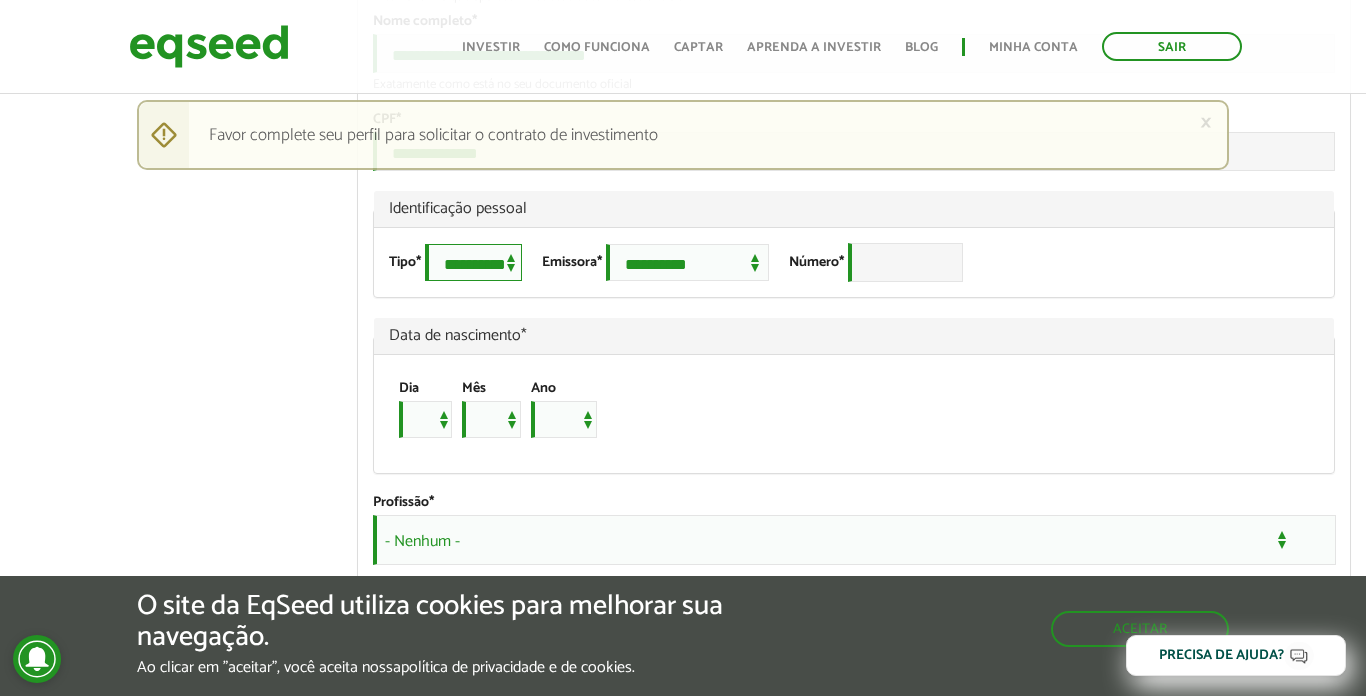 click on "**********" at bounding box center [473, 262] 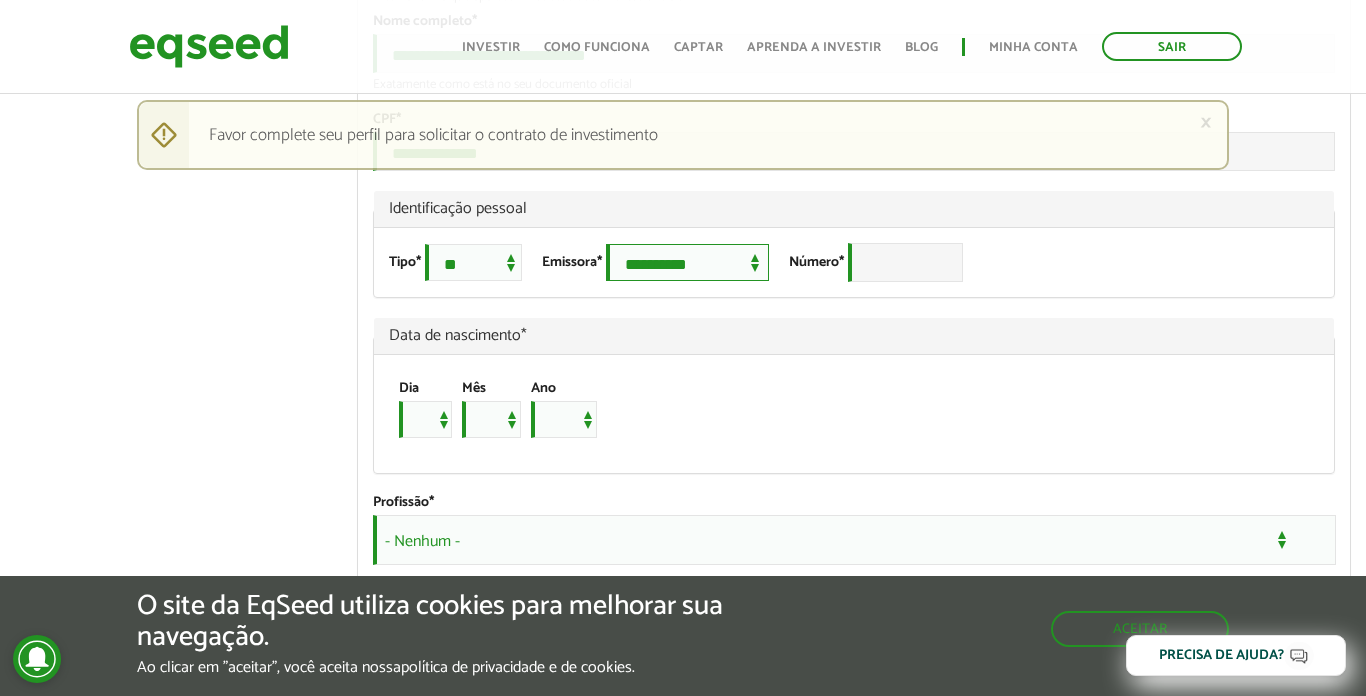 click on "**********" at bounding box center [687, 262] 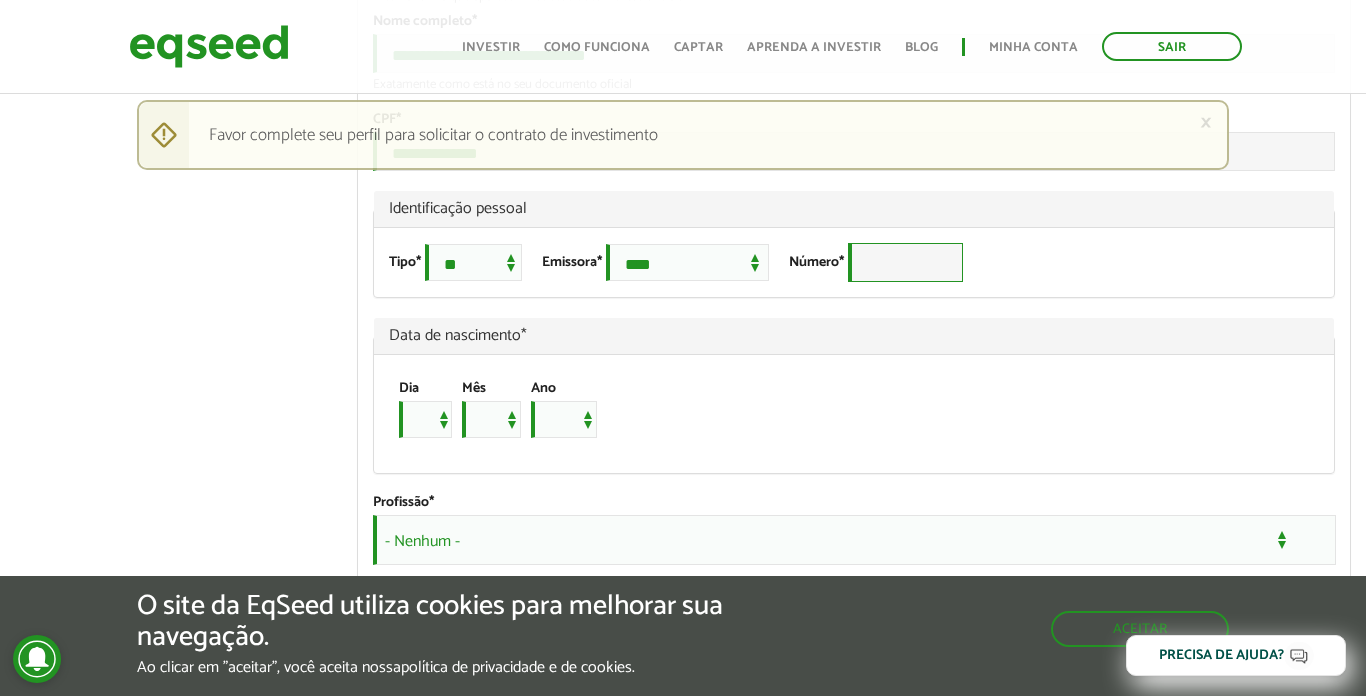 click on "Número  *" at bounding box center [905, 262] 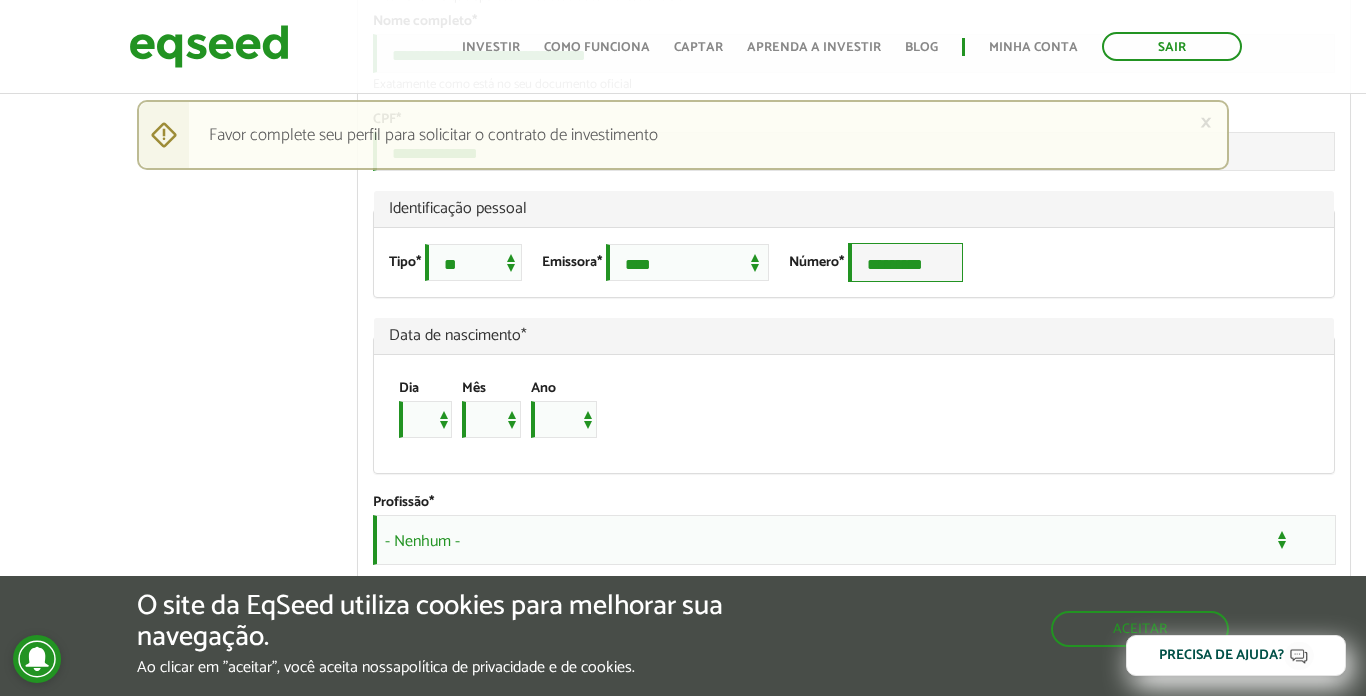 type on "*********" 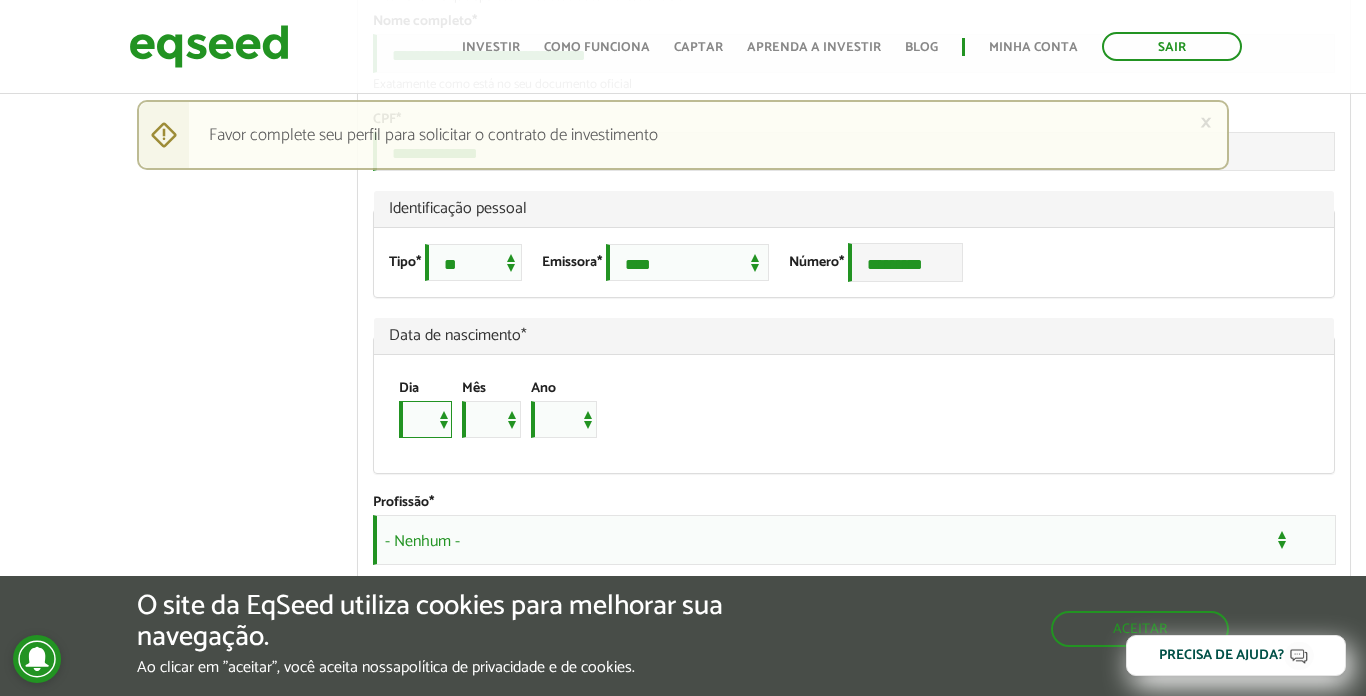 click on "* * * * * * * * * ** ** ** ** ** ** ** ** ** ** ** ** ** ** ** ** ** ** ** ** ** **" at bounding box center [425, 419] 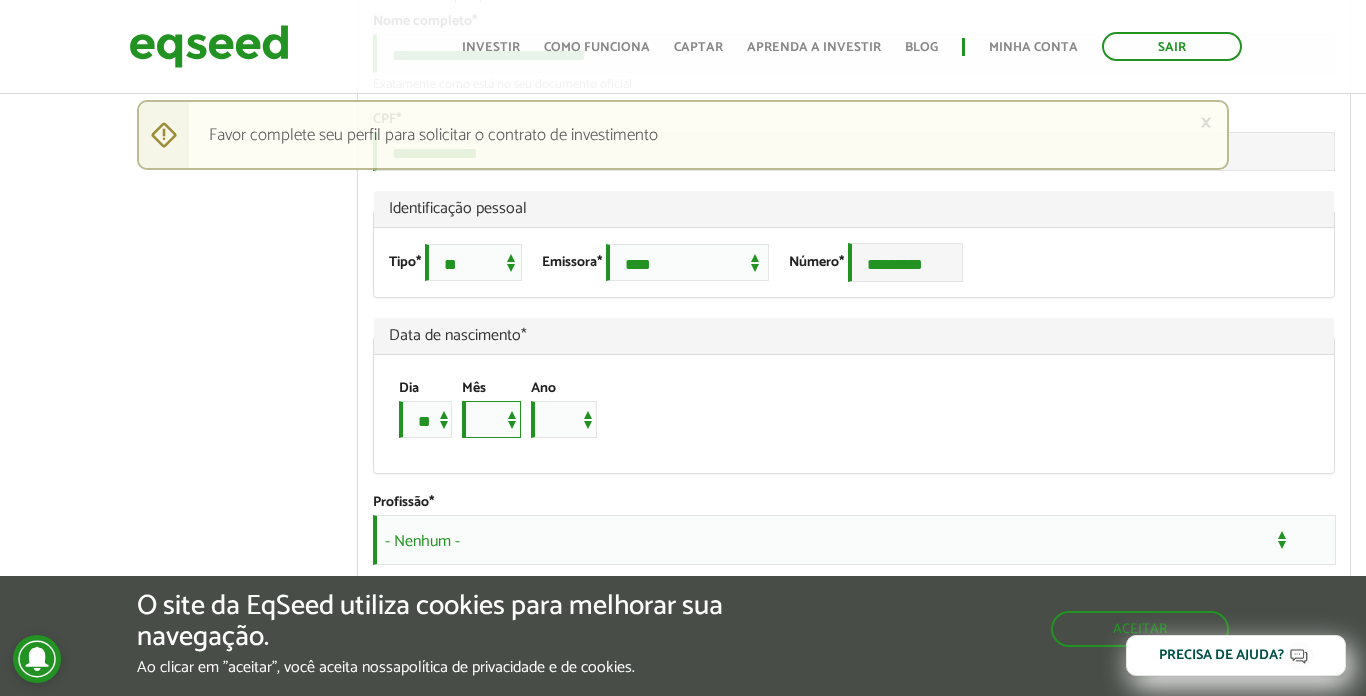 click on "*** *** *** *** *** *** *** *** *** *** *** ***" at bounding box center (491, 419) 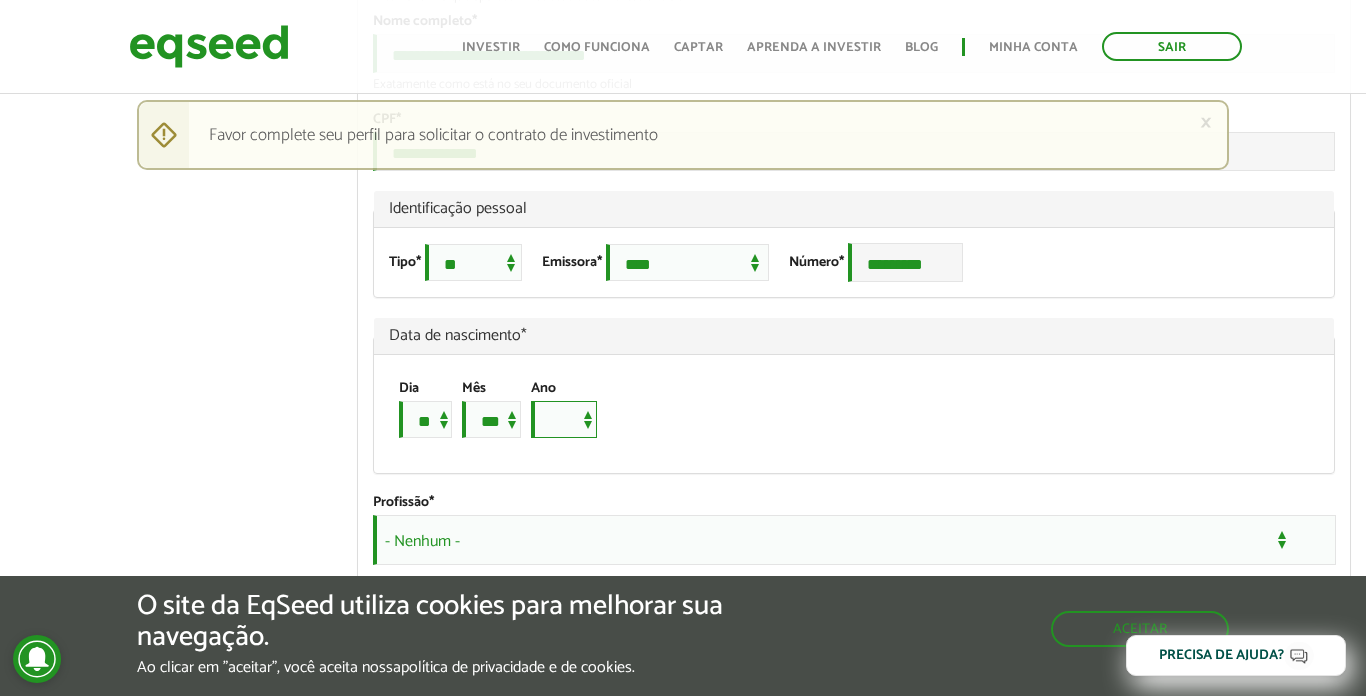 click on "**** **** **** **** **** **** **** **** **** **** **** **** **** **** **** **** **** **** **** **** **** **** **** **** **** **** **** **** **** **** **** **** **** **** **** **** **** **** **** **** **** **** **** **** **** **** **** **** **** **** **** **** **** **** **** **** **** **** **** **** **** **** **** **** **** **** **** **** **** **** **** **** **** **** **** **** **** **** **** **** **** **** **** **** **** **** **** **** **** **** **** **** **** **** **** **** **** **** **** **** **** **** **** **** **** **** **** **** **** **** **** **** **** **** **** **** **** **** **** **** **** **** **** **** **** ****" at bounding box center [564, 419] 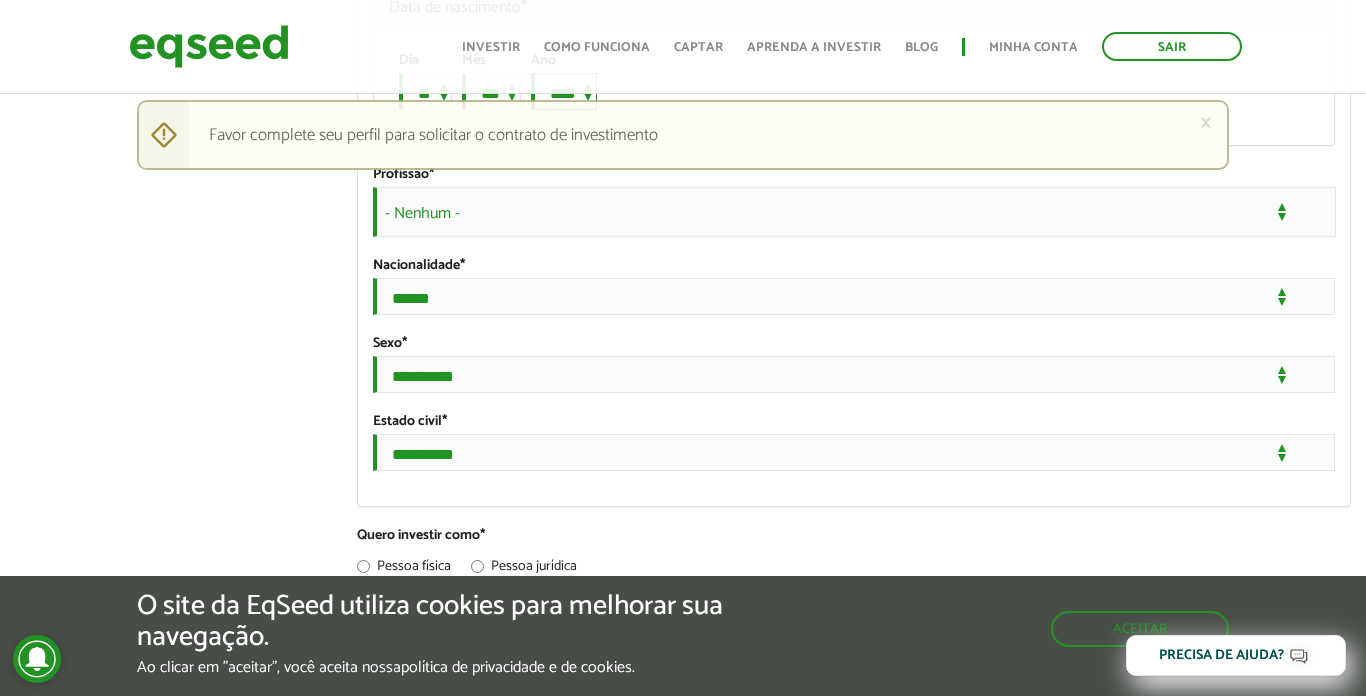 scroll, scrollTop: 1624, scrollLeft: 0, axis: vertical 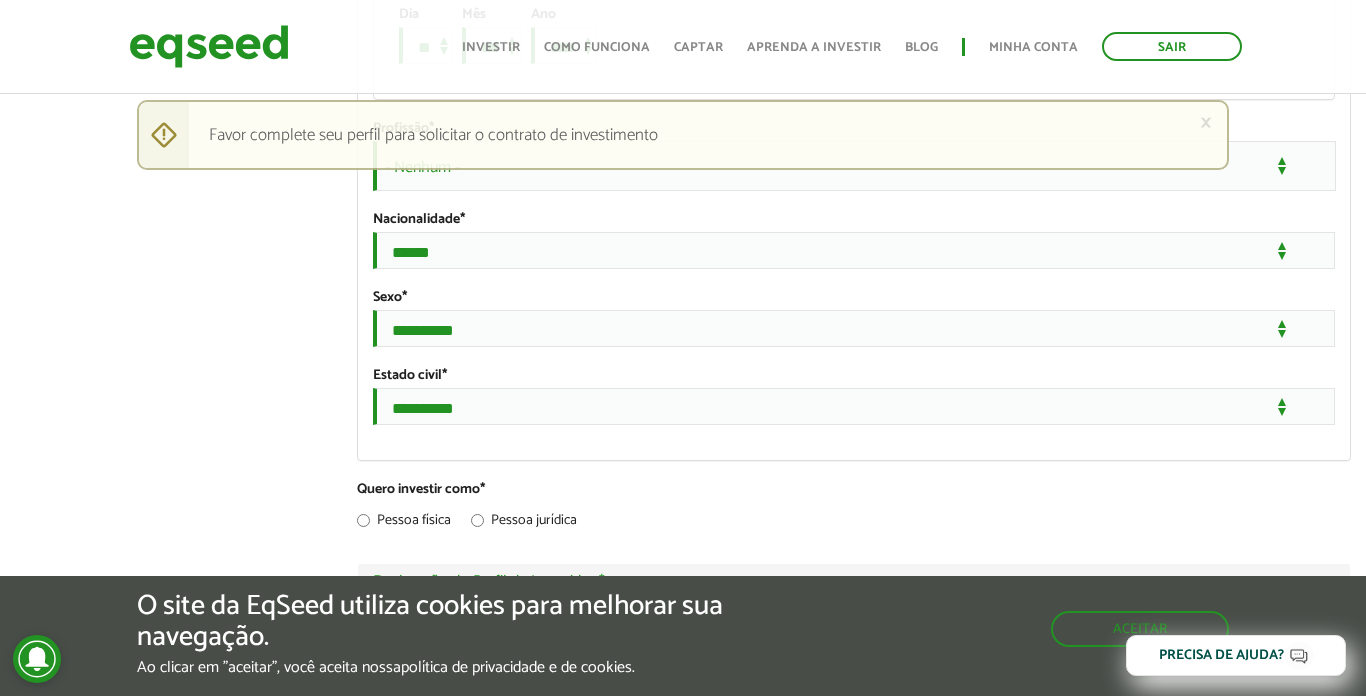 click on "- Nenhum -" at bounding box center (854, 166) 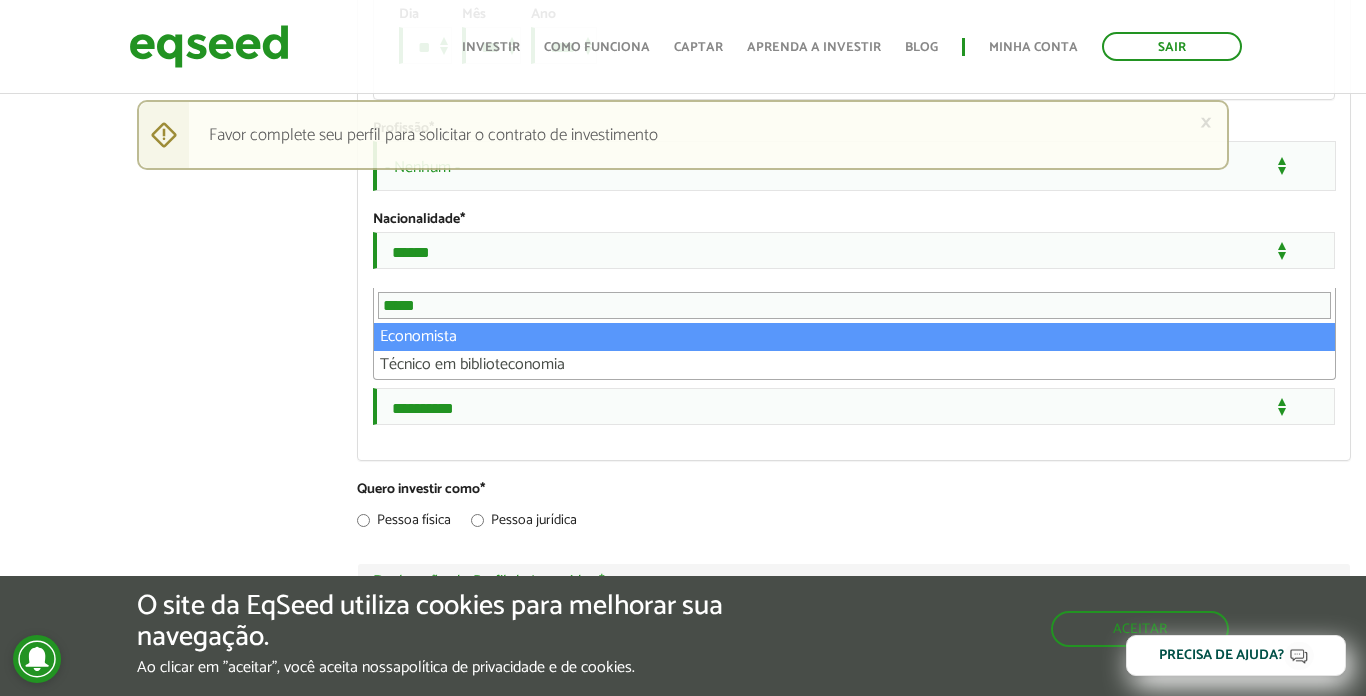 type on "*****" 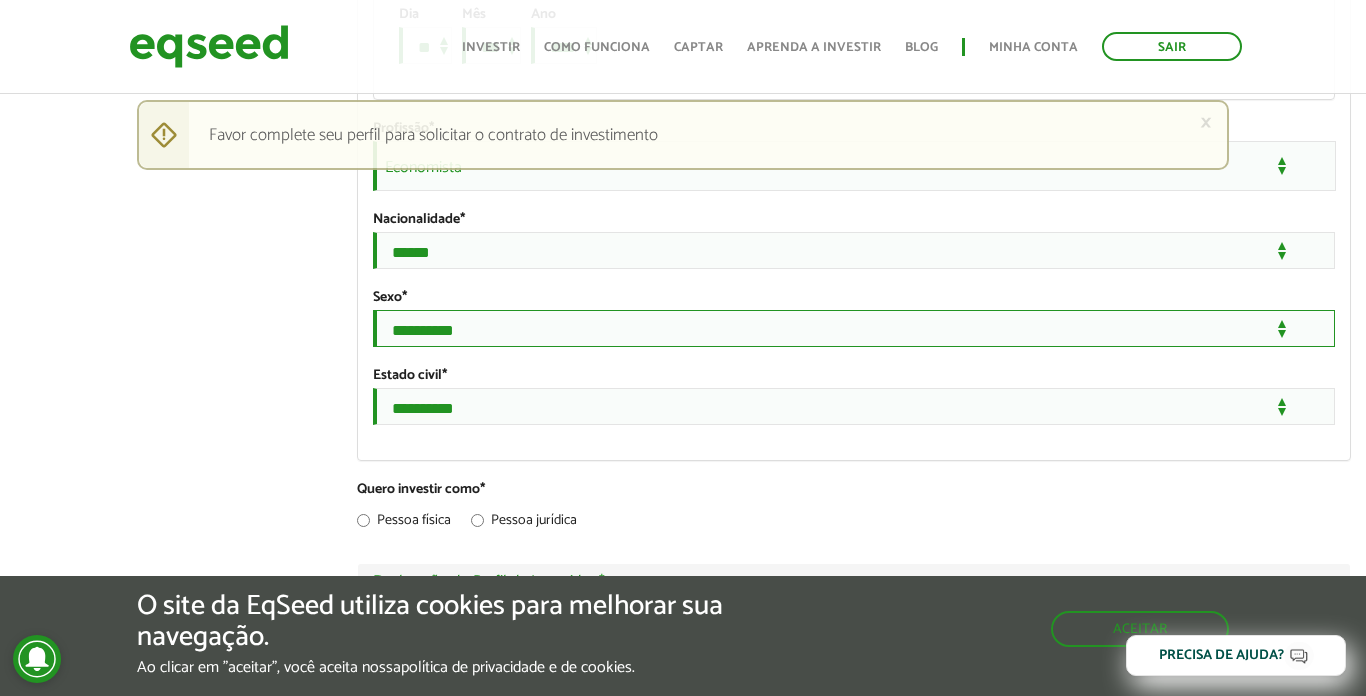 click on "**********" at bounding box center (854, 328) 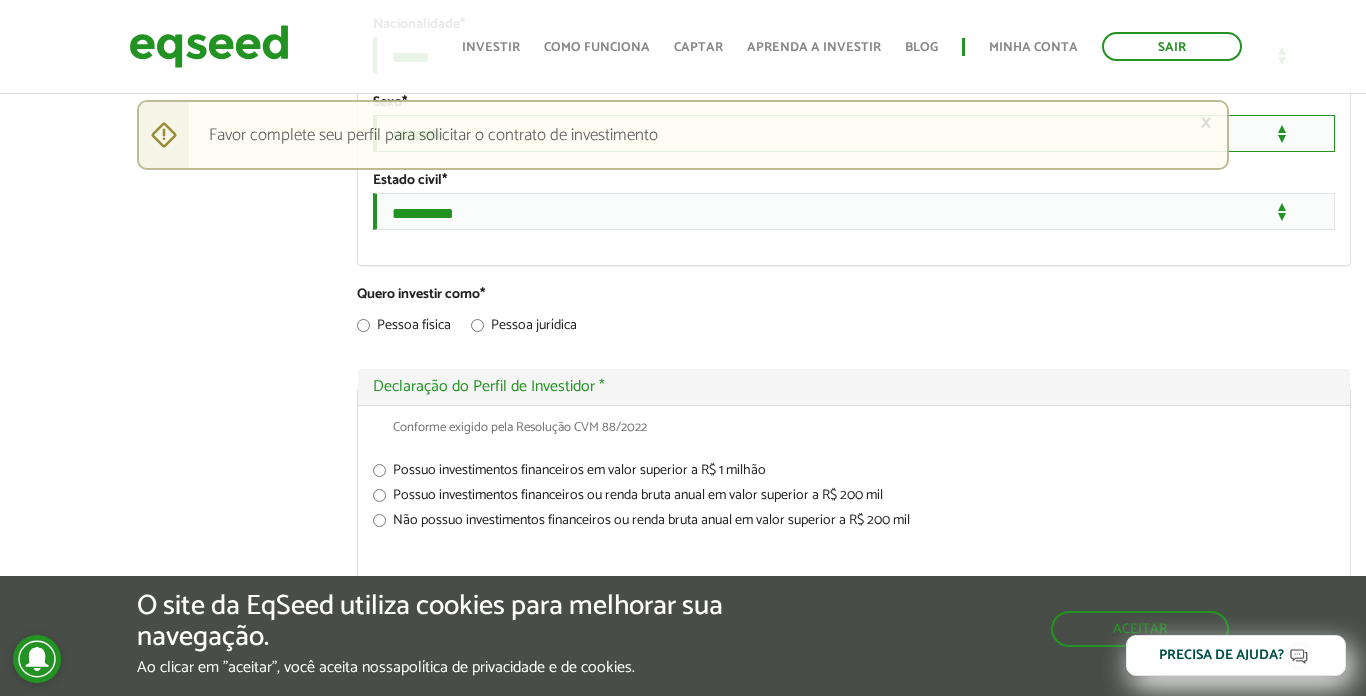 scroll, scrollTop: 1839, scrollLeft: 0, axis: vertical 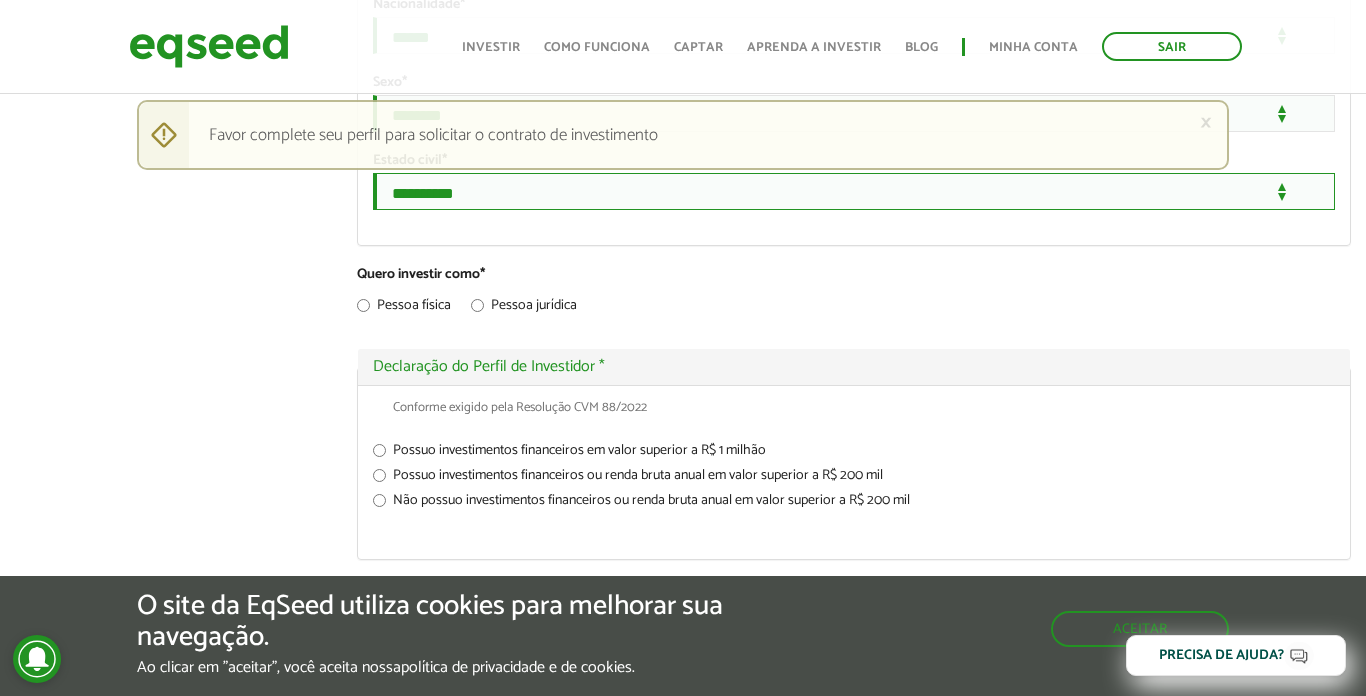 click on "**********" at bounding box center [854, 191] 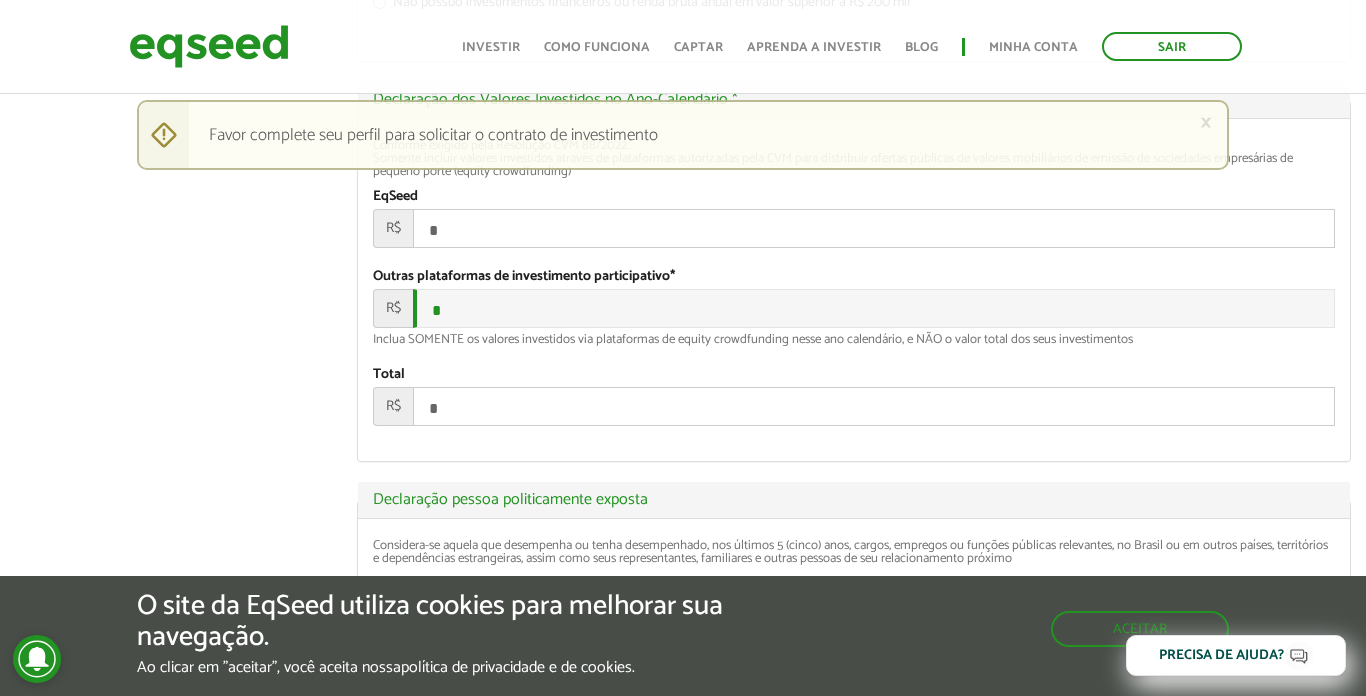 scroll, scrollTop: 2355, scrollLeft: 0, axis: vertical 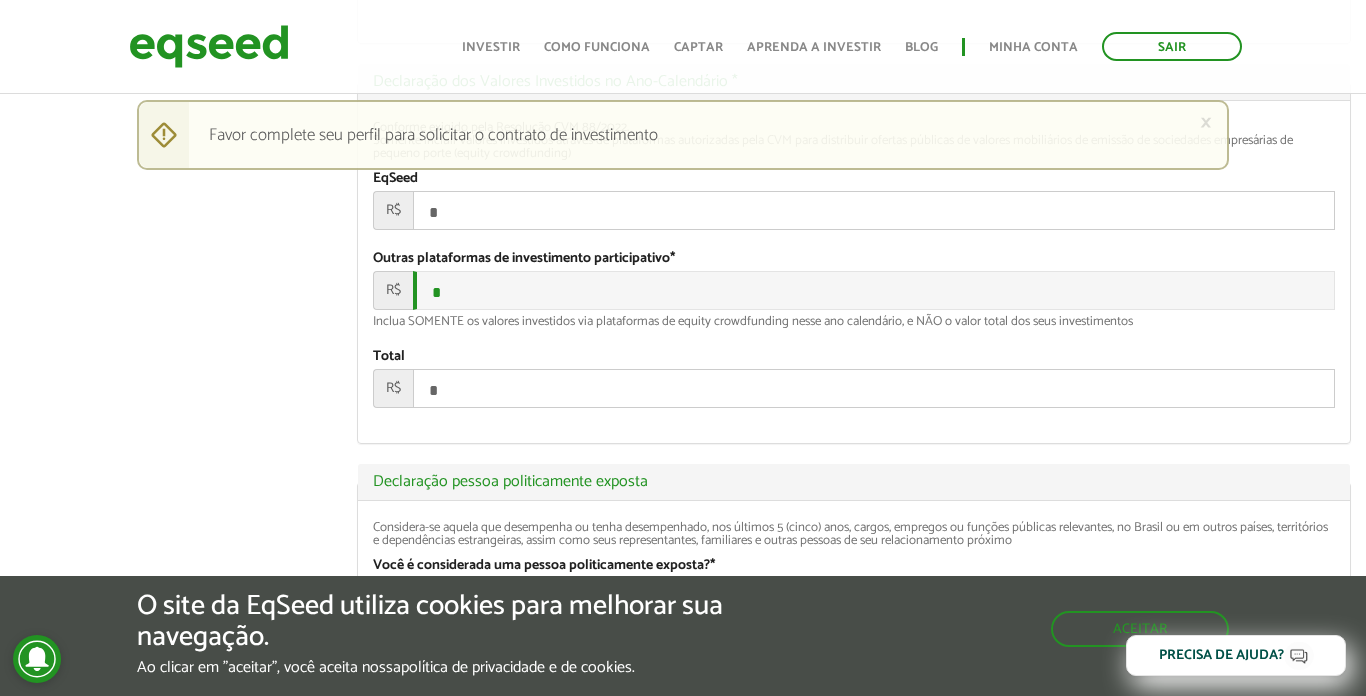 click on "*" at bounding box center [874, 210] 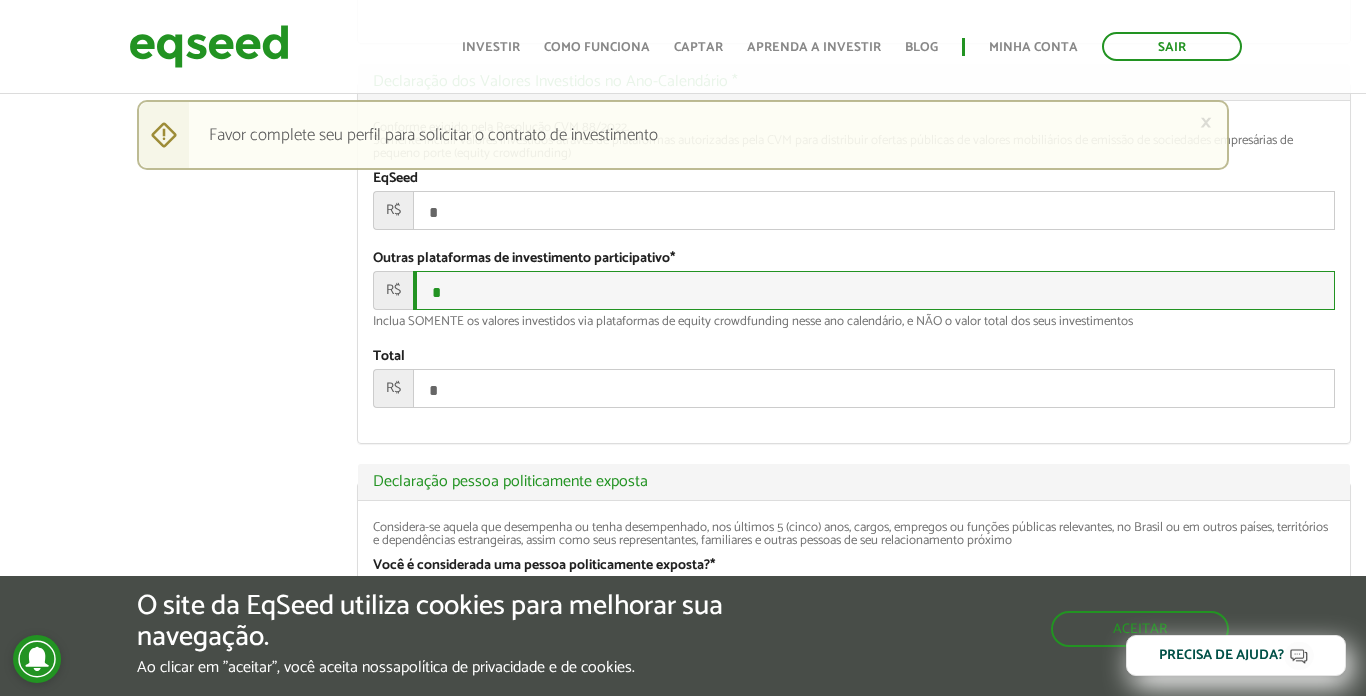 click on "*" at bounding box center (874, 290) 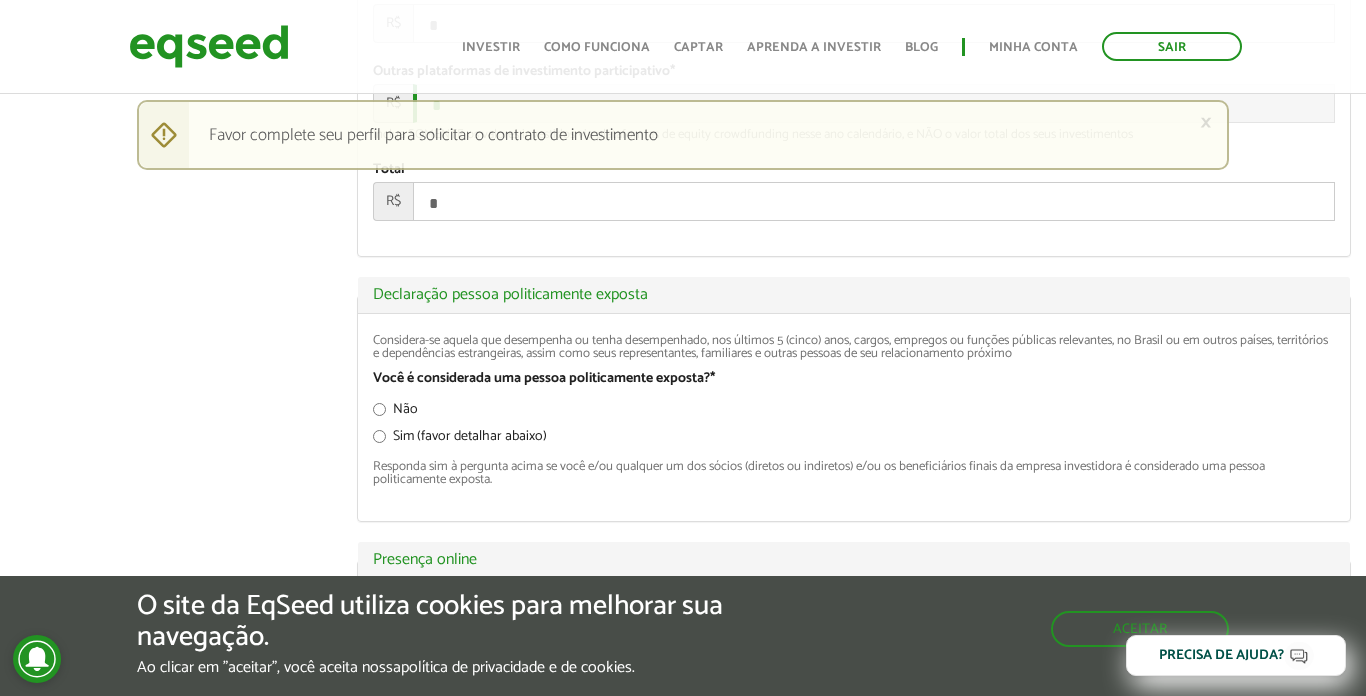 scroll, scrollTop: 2644, scrollLeft: 0, axis: vertical 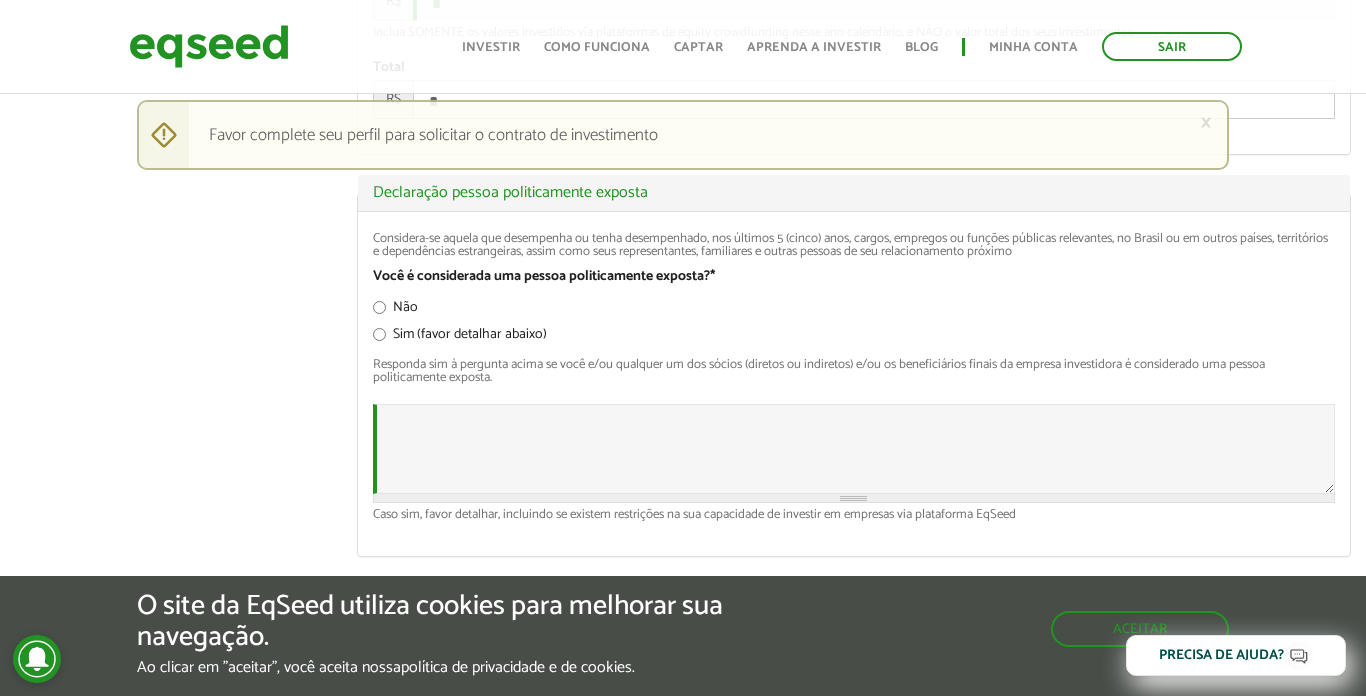 click on "Não" at bounding box center (854, 310) 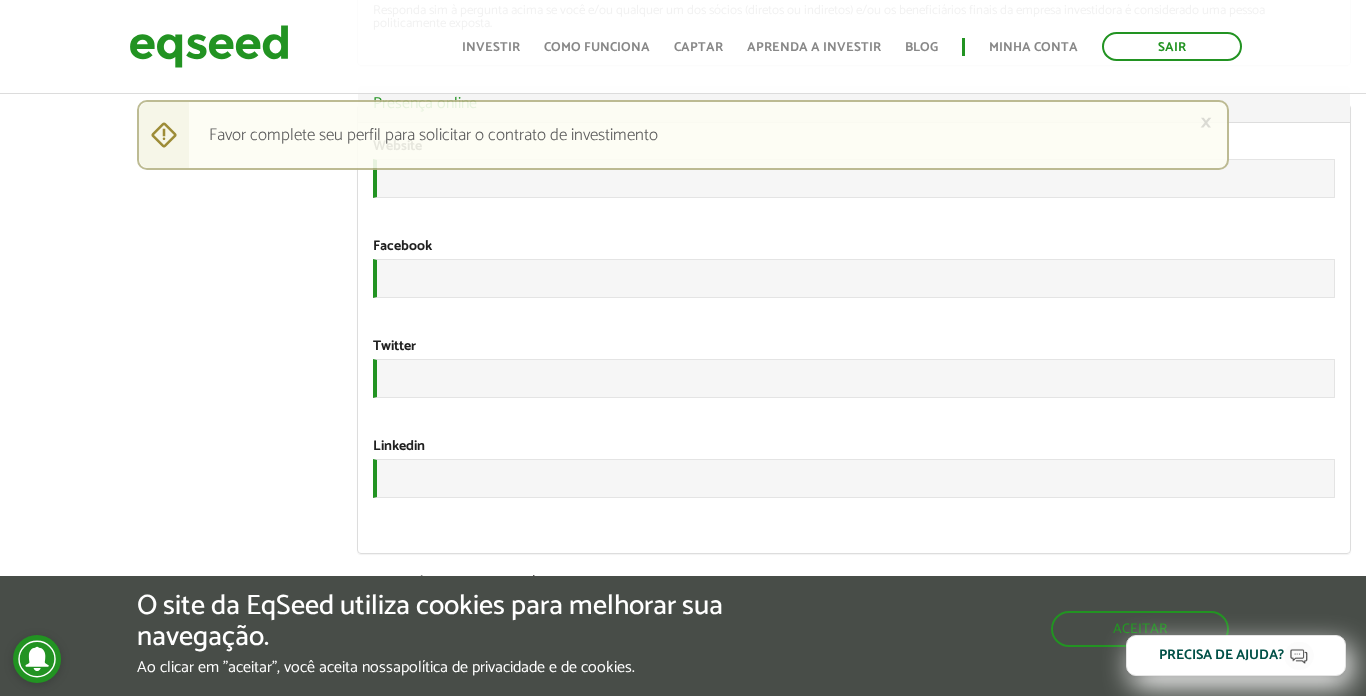 scroll, scrollTop: 3011, scrollLeft: 0, axis: vertical 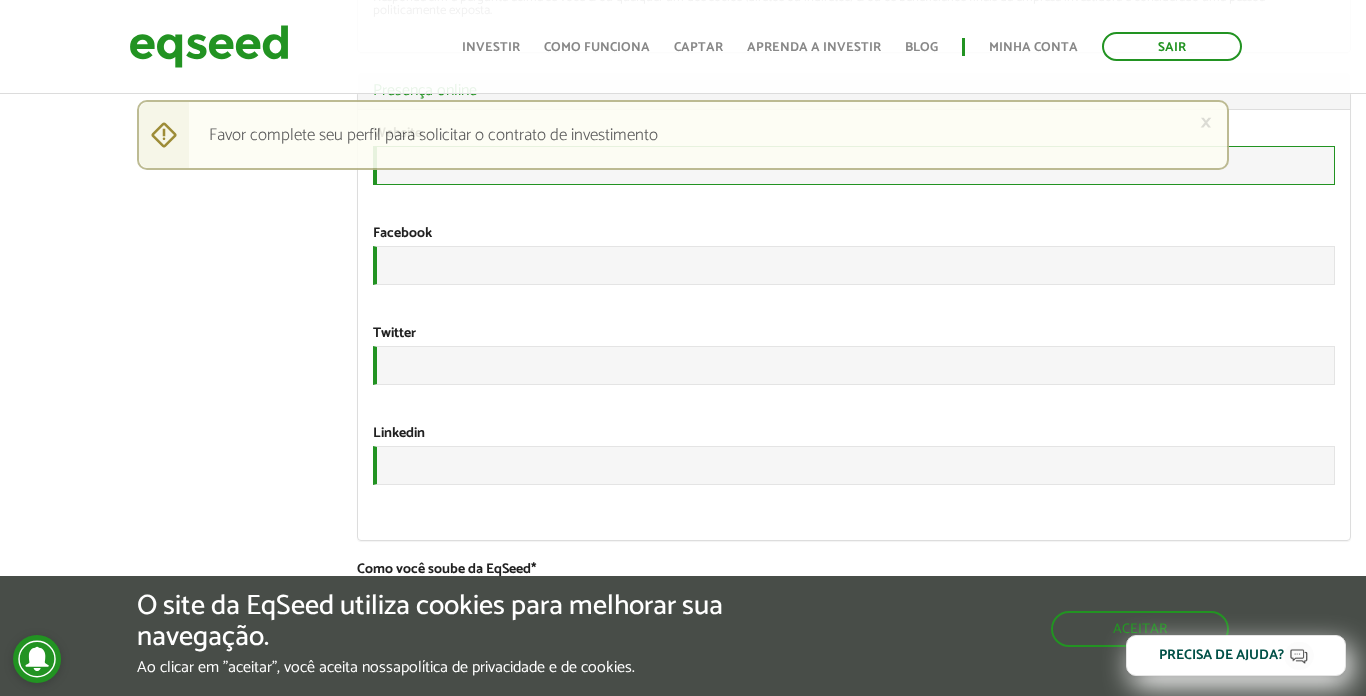 click on "URL" at bounding box center (854, 165) 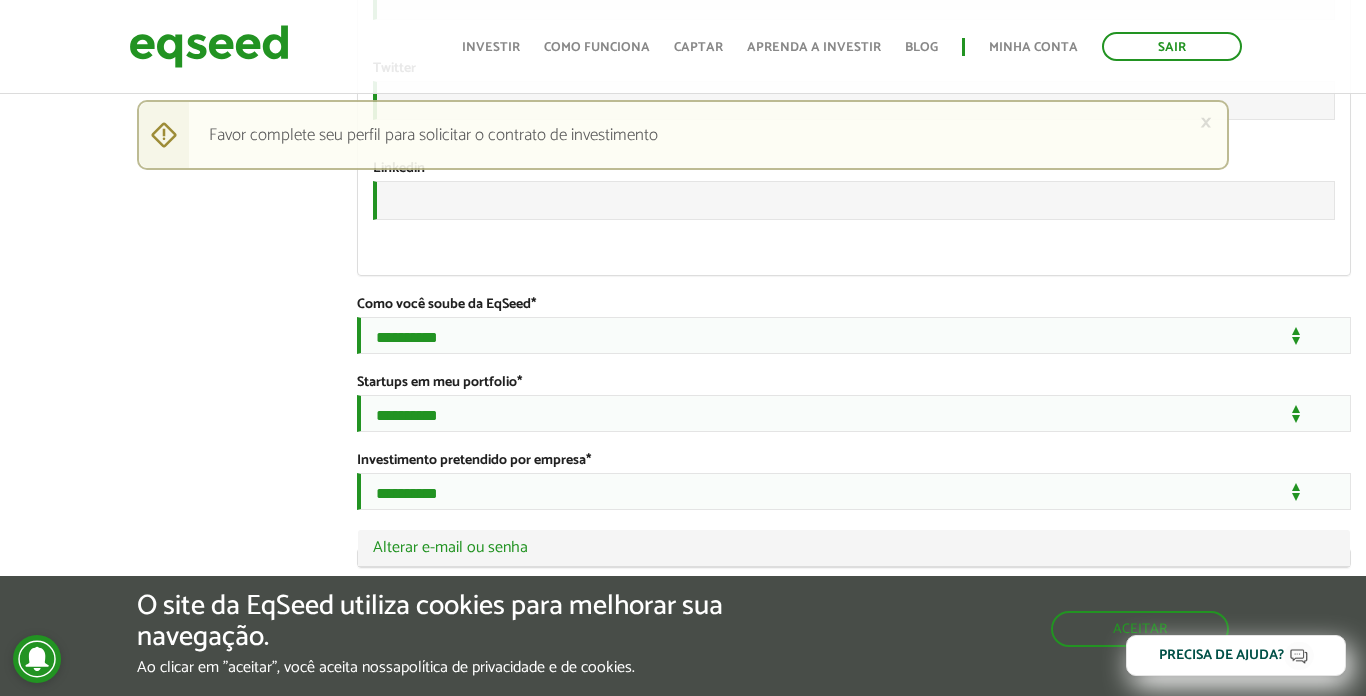 scroll, scrollTop: 3384, scrollLeft: 0, axis: vertical 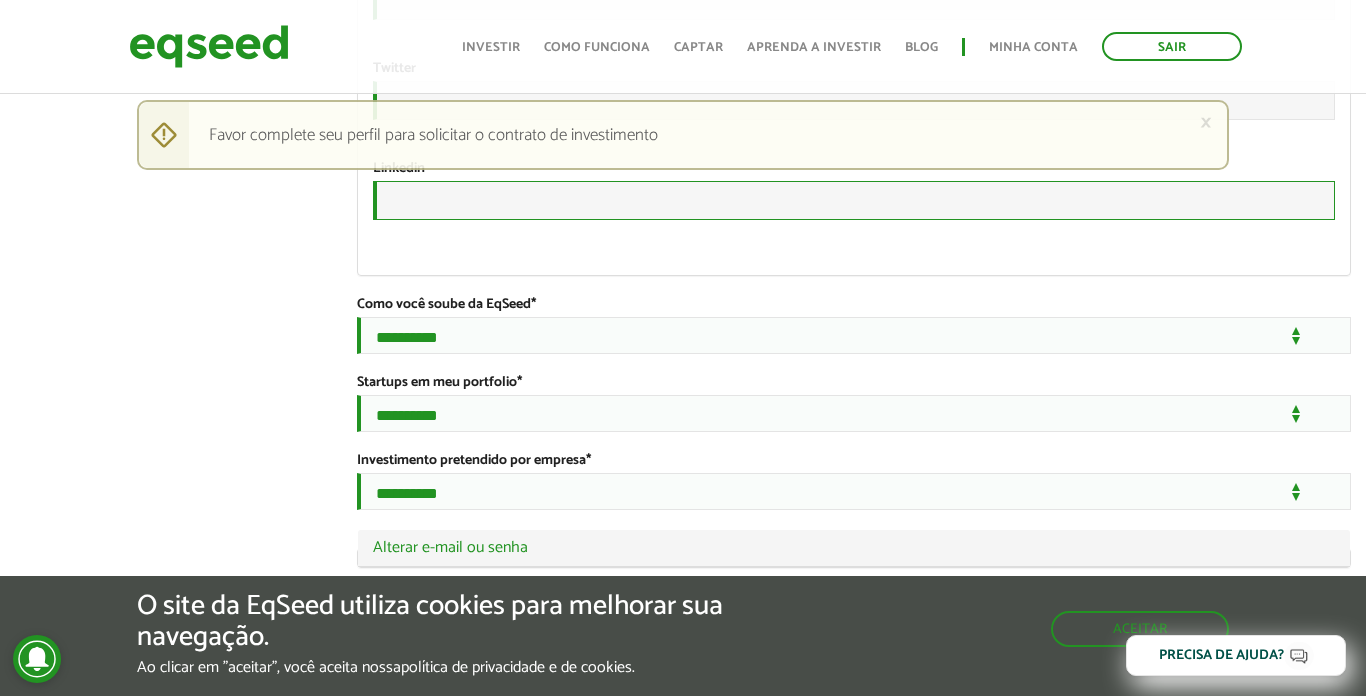 click on "URL" at bounding box center [854, 200] 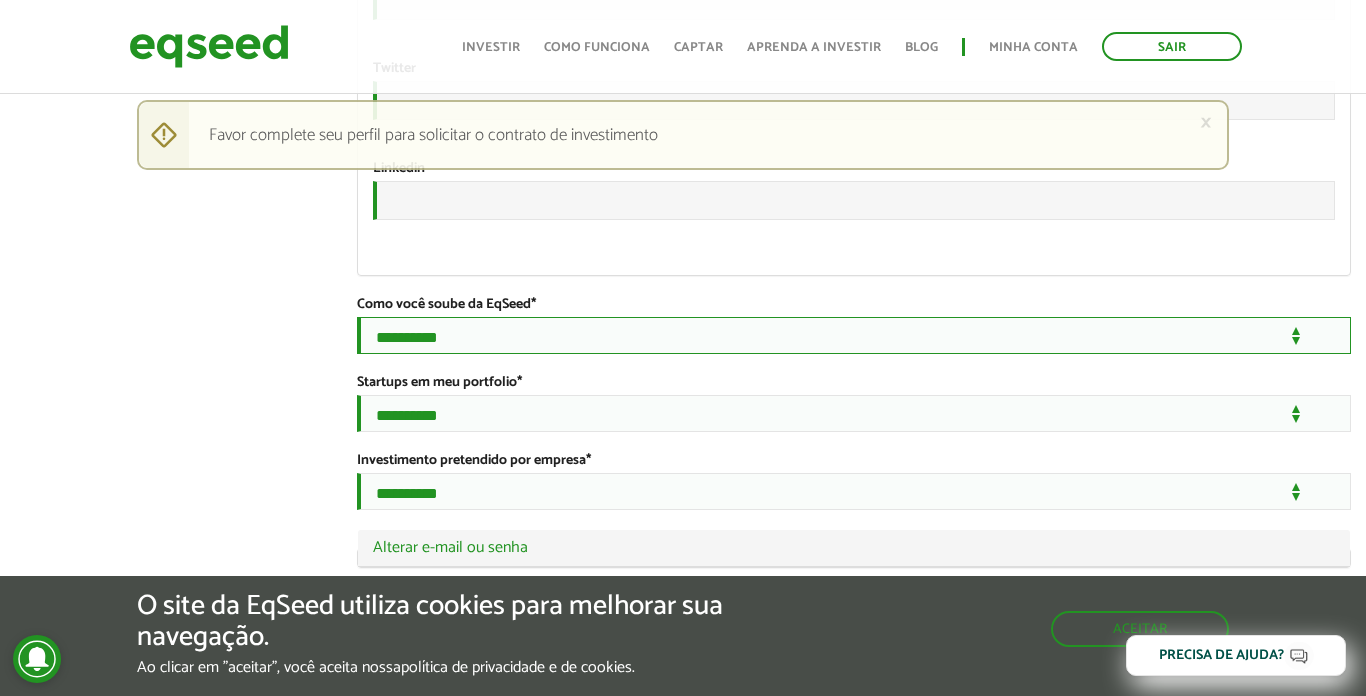 click on "**********" at bounding box center [854, 335] 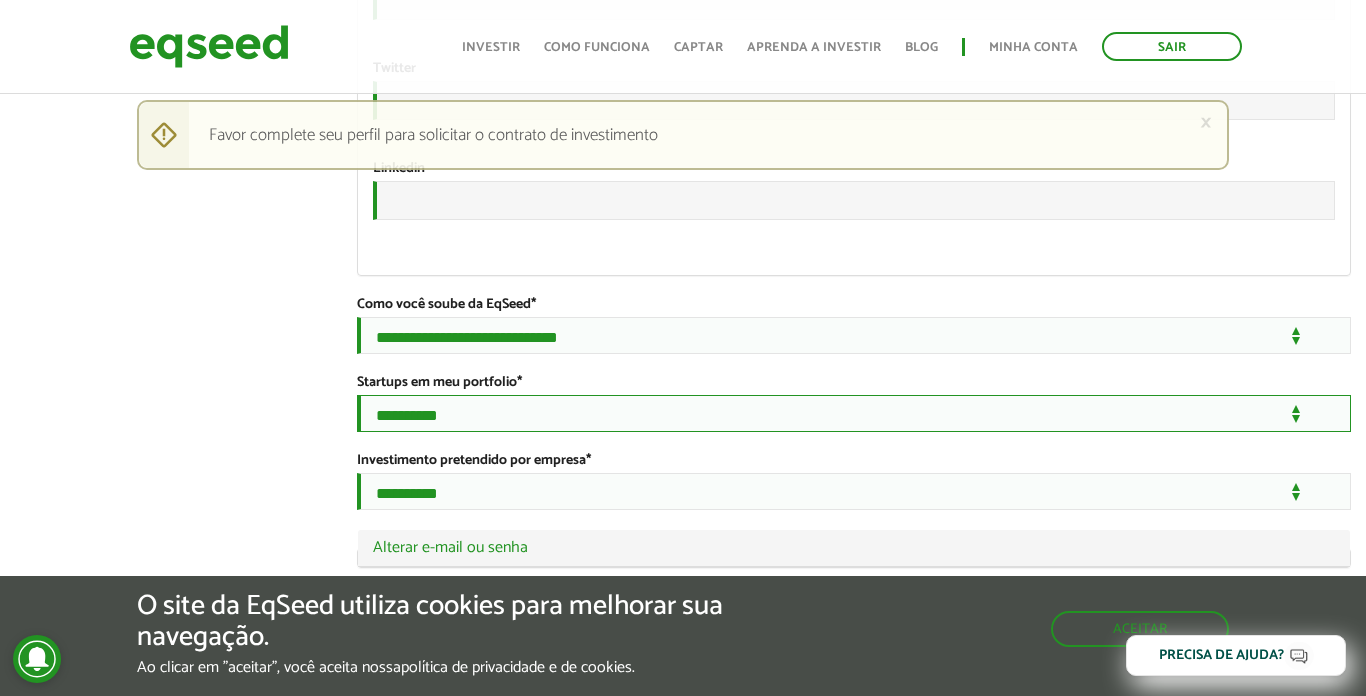 click on "**********" at bounding box center [854, 413] 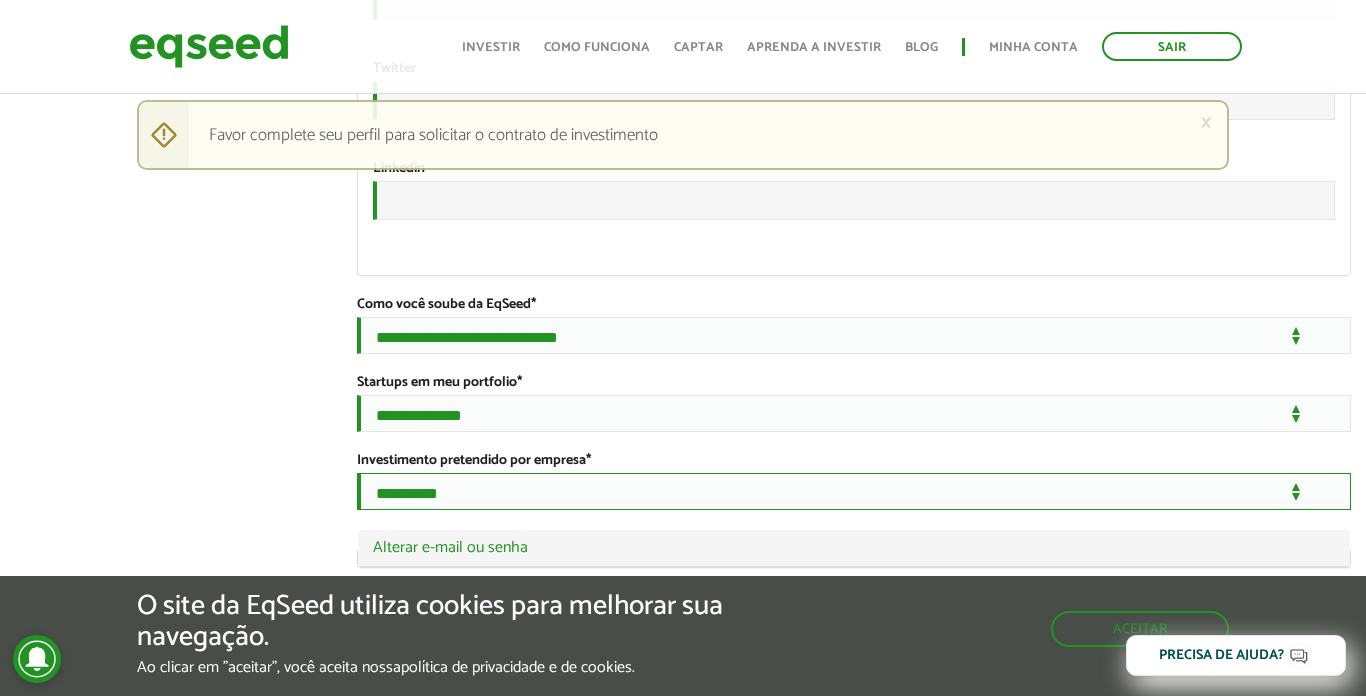 click on "**********" at bounding box center [854, 491] 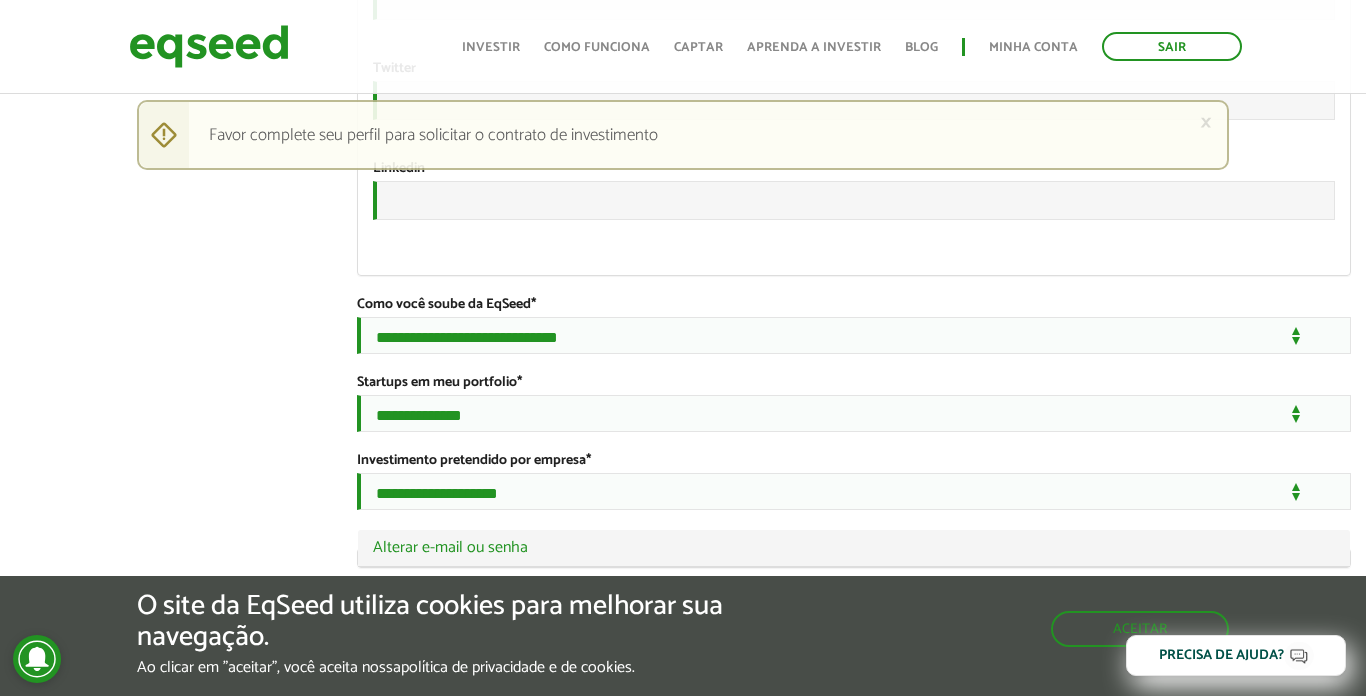 click on "Aceitar" at bounding box center [1140, 619] 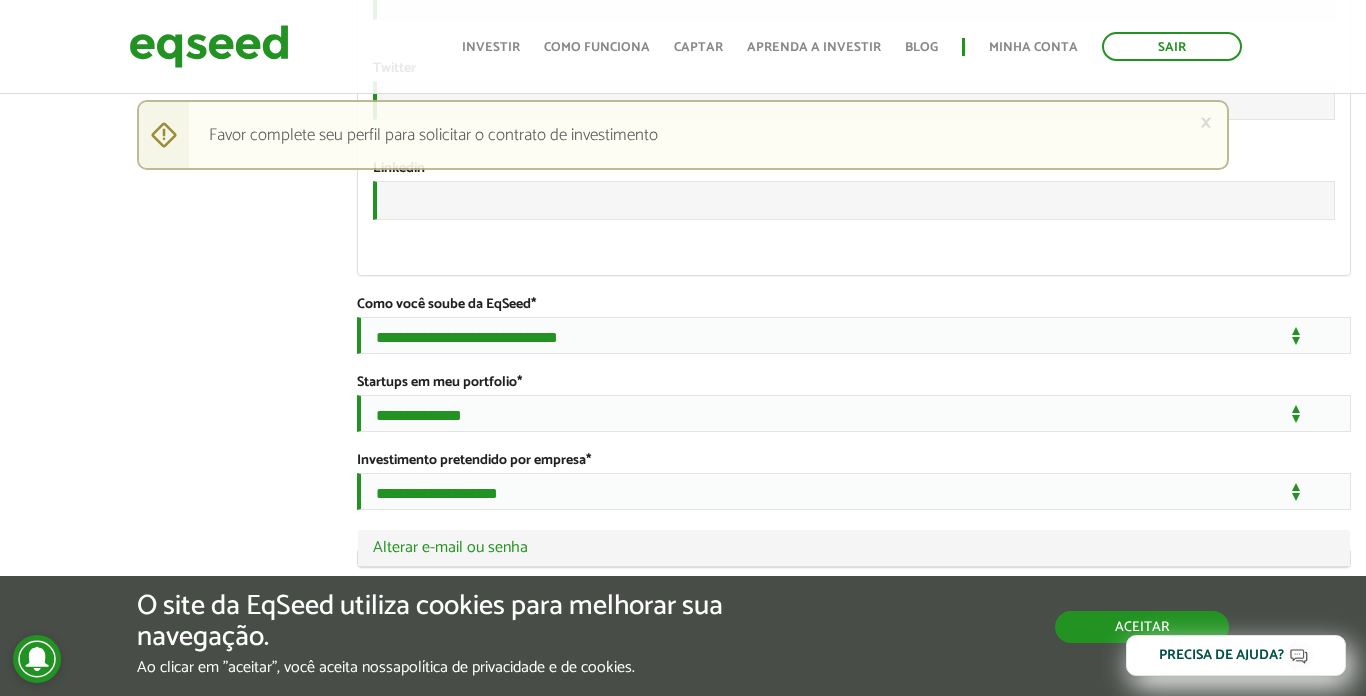 click on "Aceitar" at bounding box center [1142, 627] 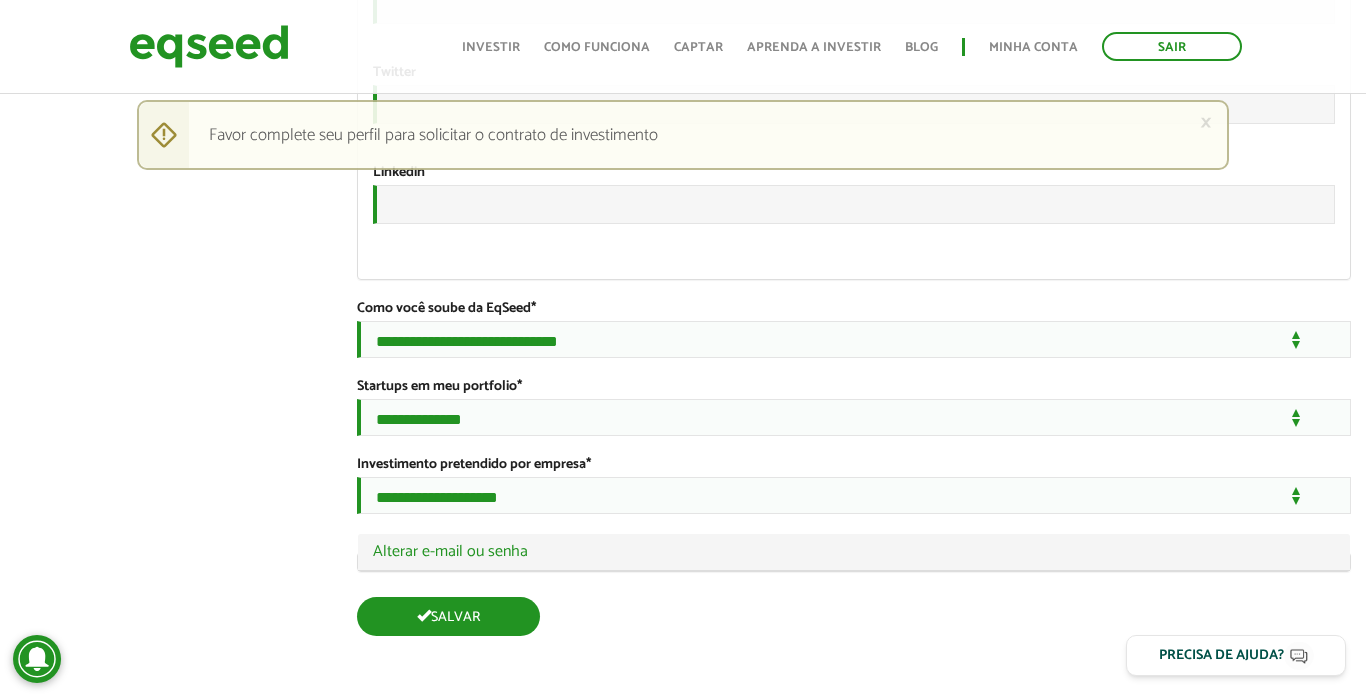 click on "Salvar" at bounding box center [448, 616] 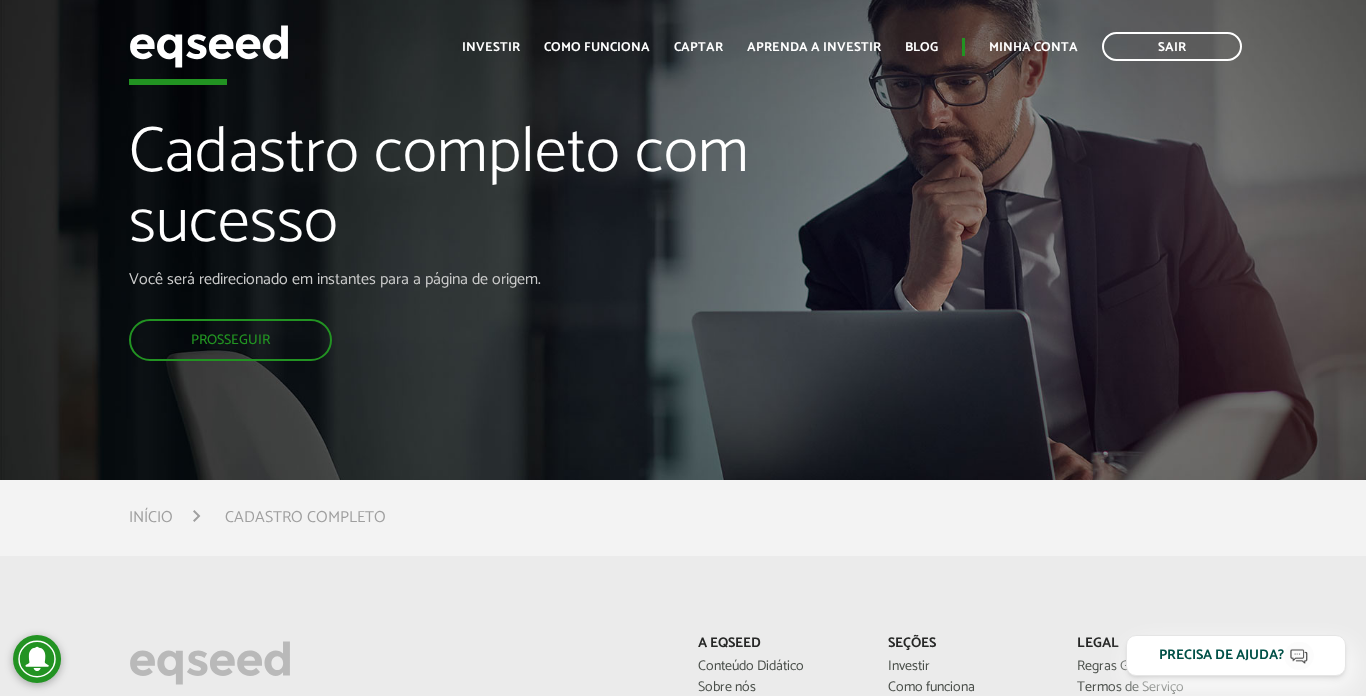 scroll, scrollTop: 0, scrollLeft: 0, axis: both 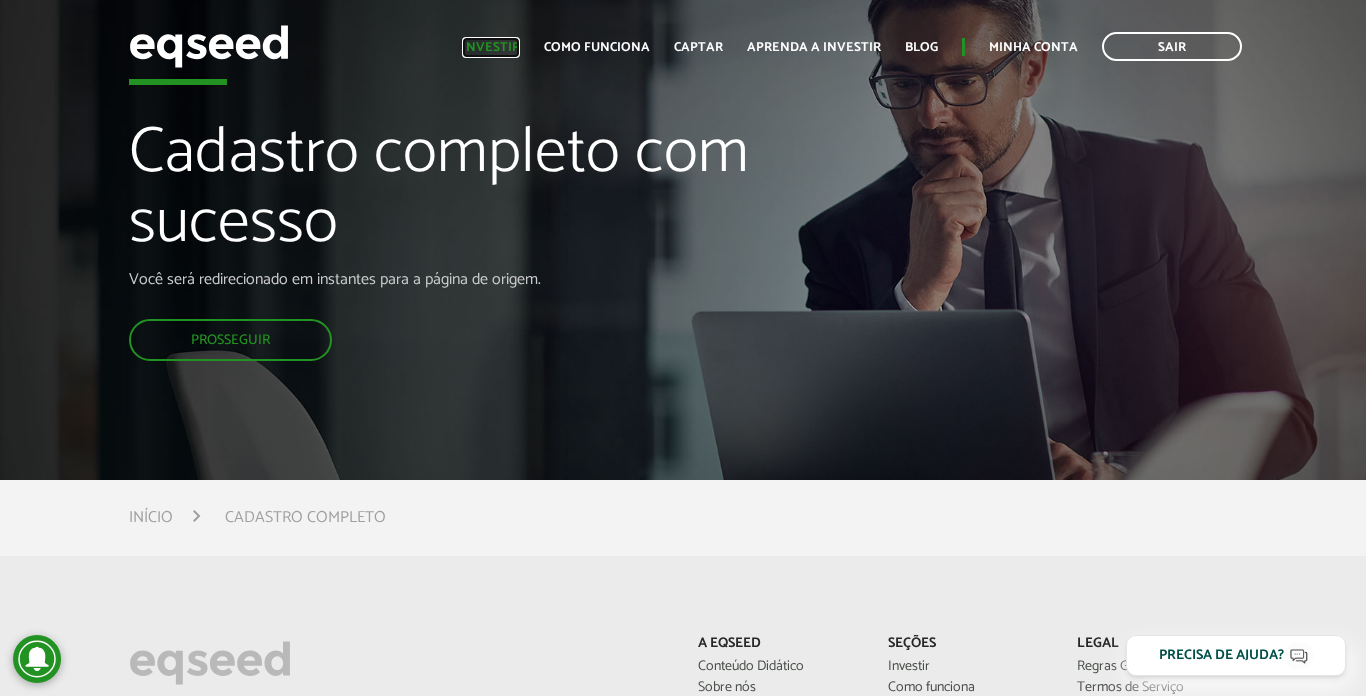 click on "Investir" at bounding box center [491, 47] 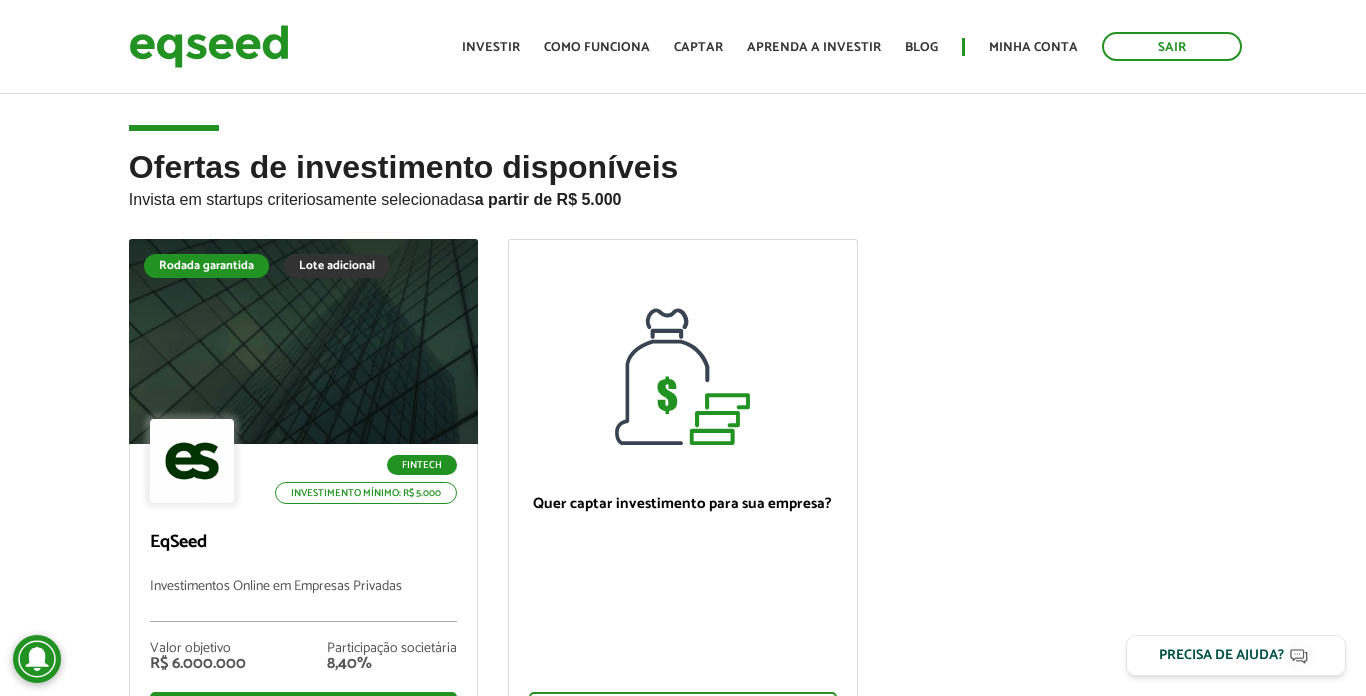 scroll, scrollTop: 0, scrollLeft: 0, axis: both 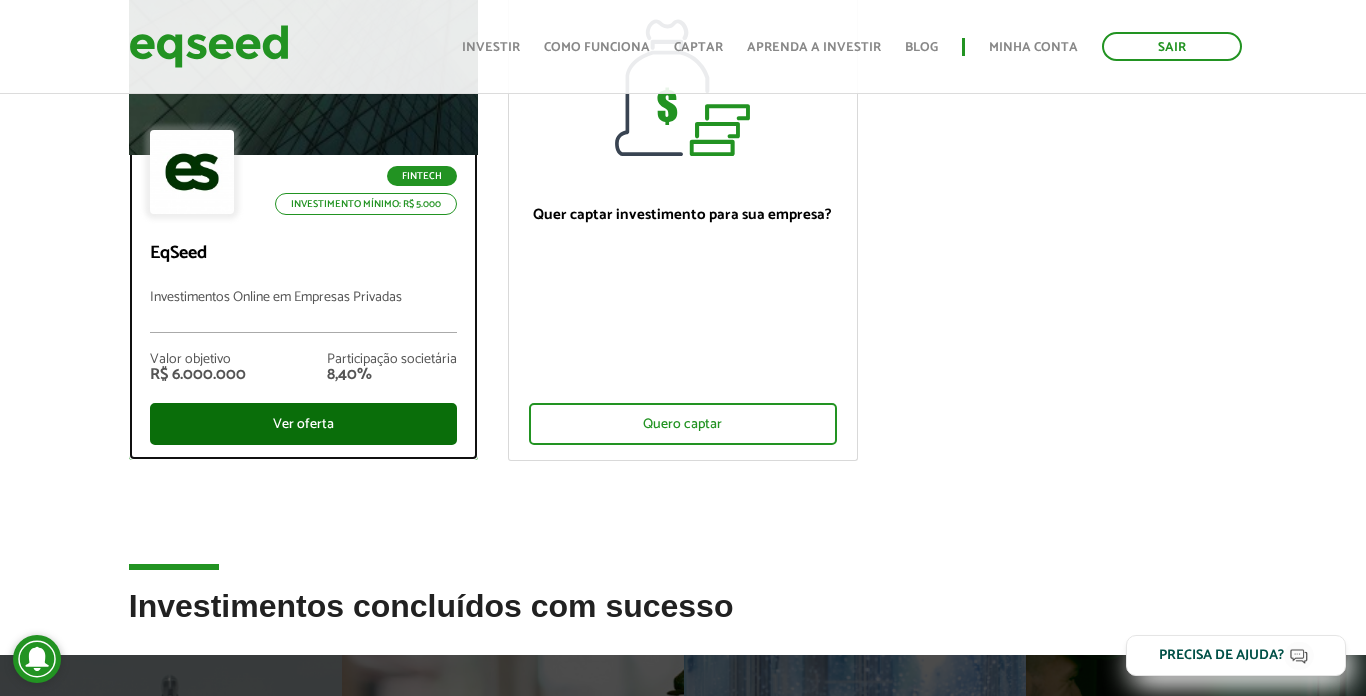 click on "Ver oferta" at bounding box center (303, 424) 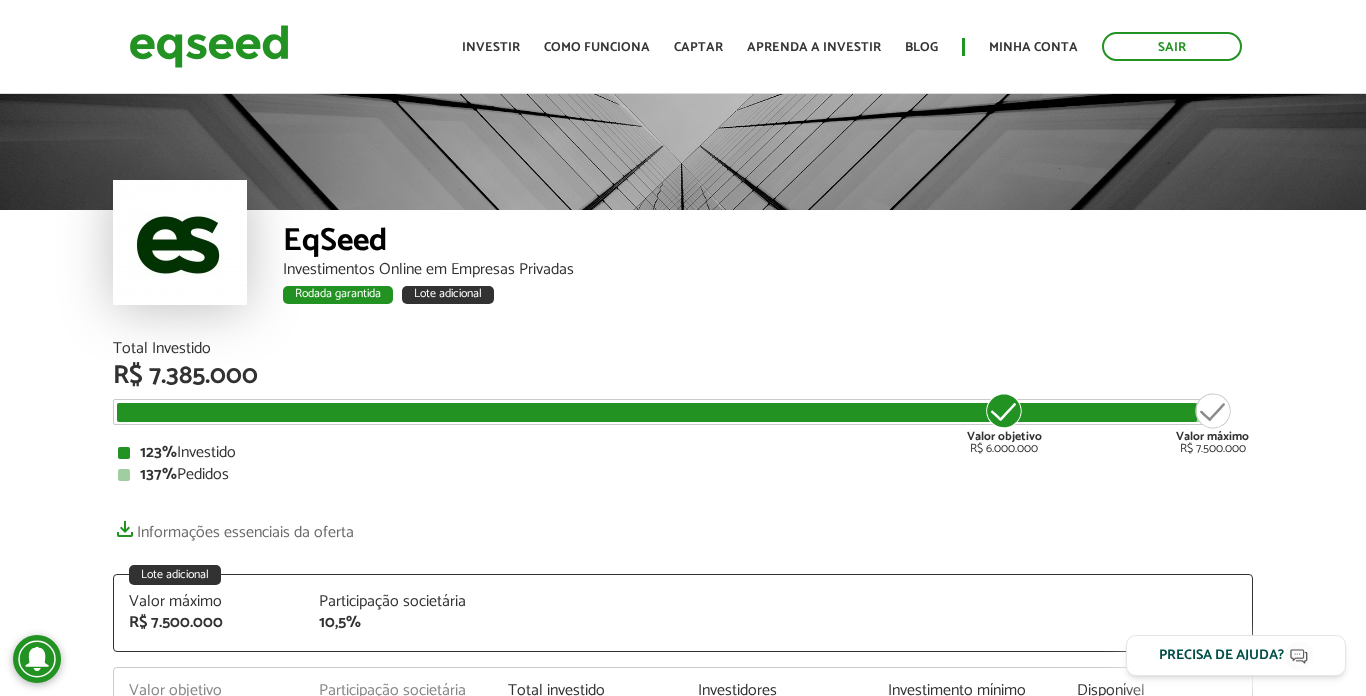 scroll, scrollTop: 0, scrollLeft: 0, axis: both 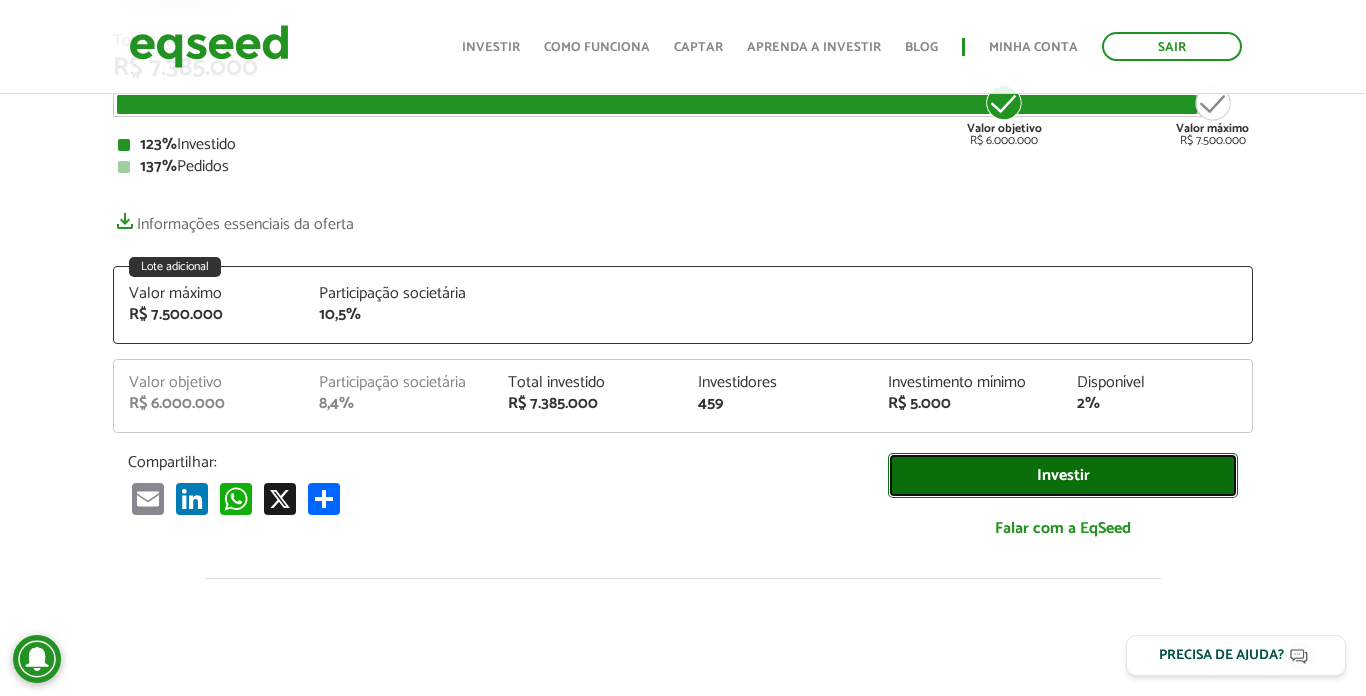 click on "Investir" at bounding box center (1063, 475) 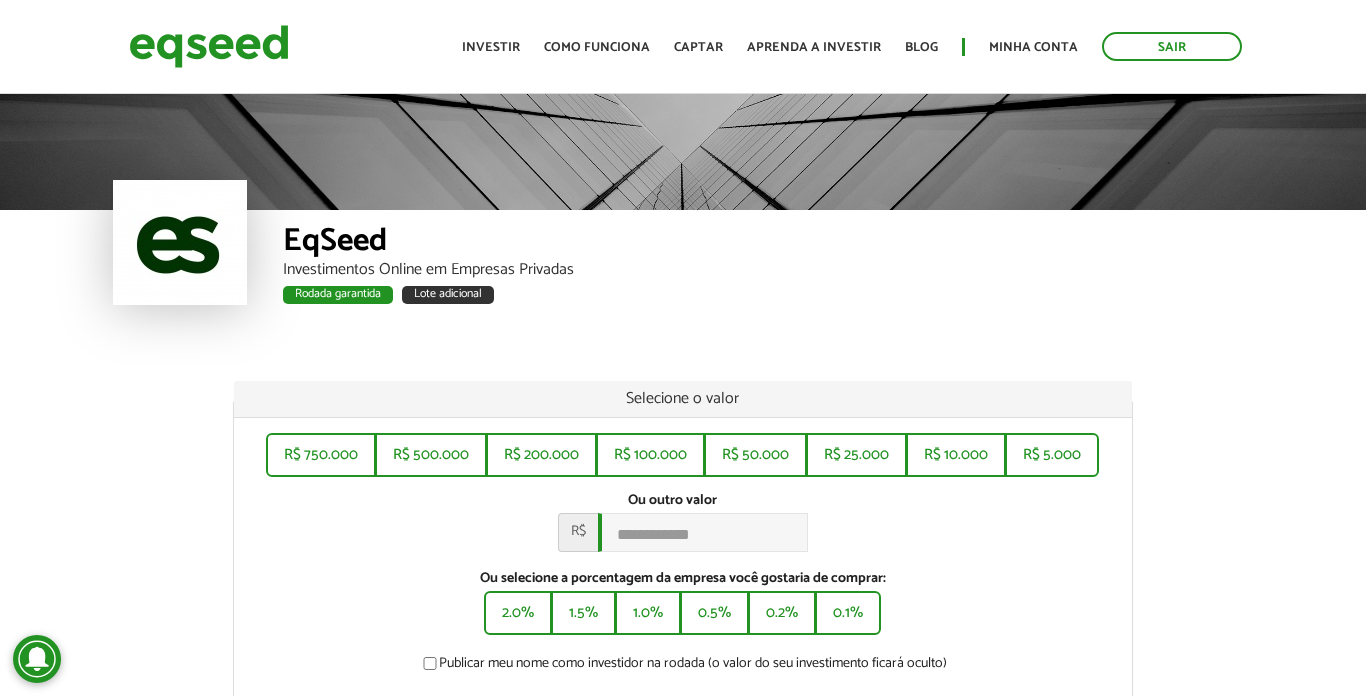 scroll, scrollTop: 0, scrollLeft: 0, axis: both 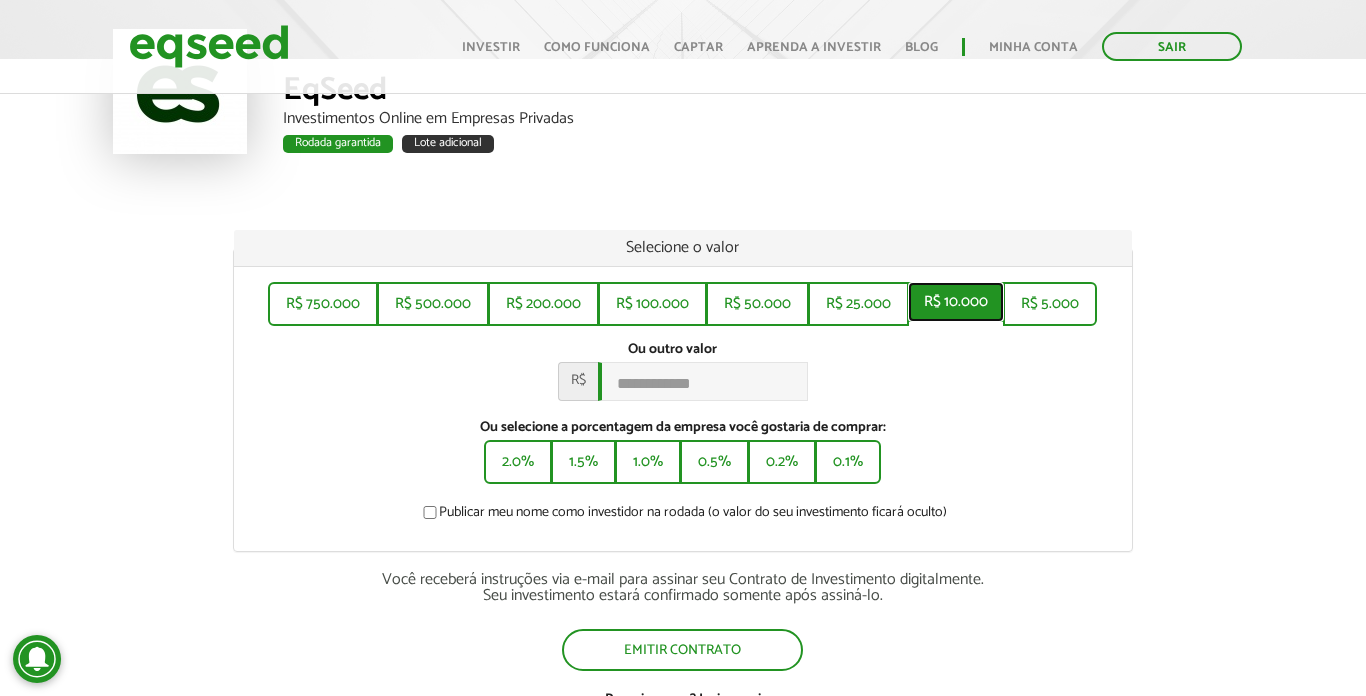click on "R$ 10.000" at bounding box center [956, 302] 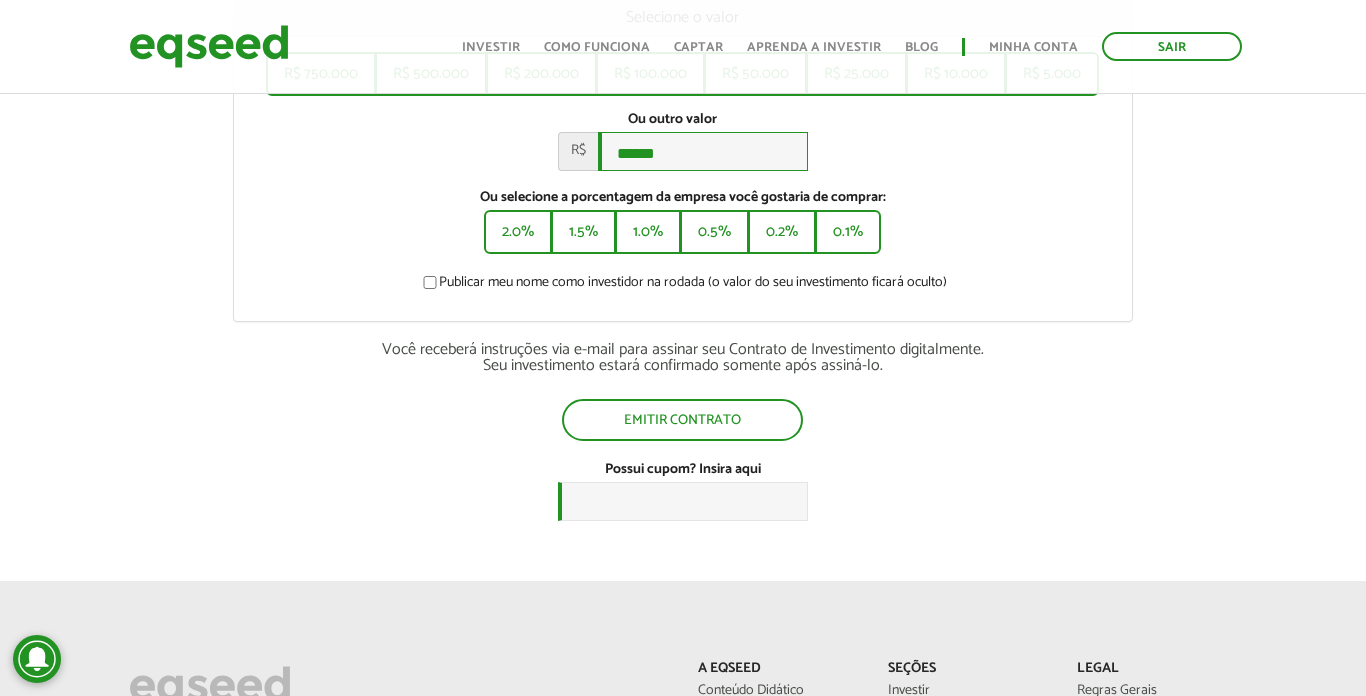 scroll, scrollTop: 413, scrollLeft: 0, axis: vertical 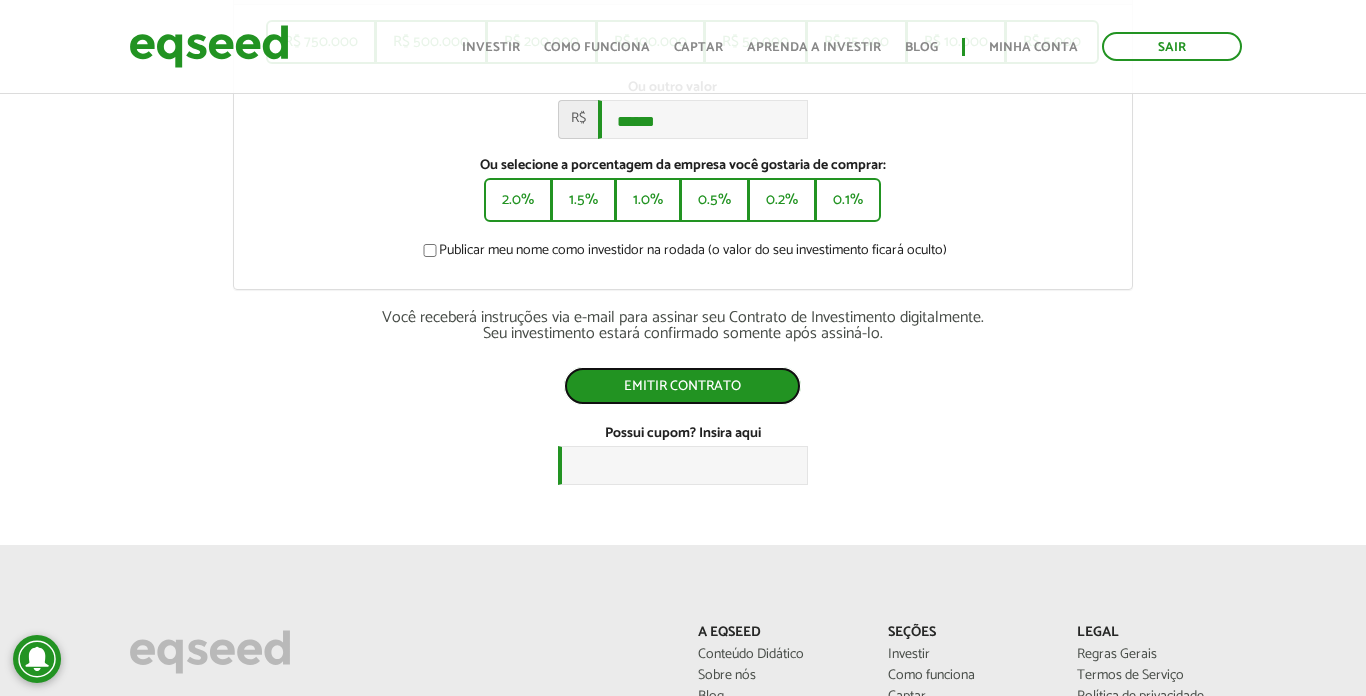 click on "Emitir contrato" at bounding box center (682, 386) 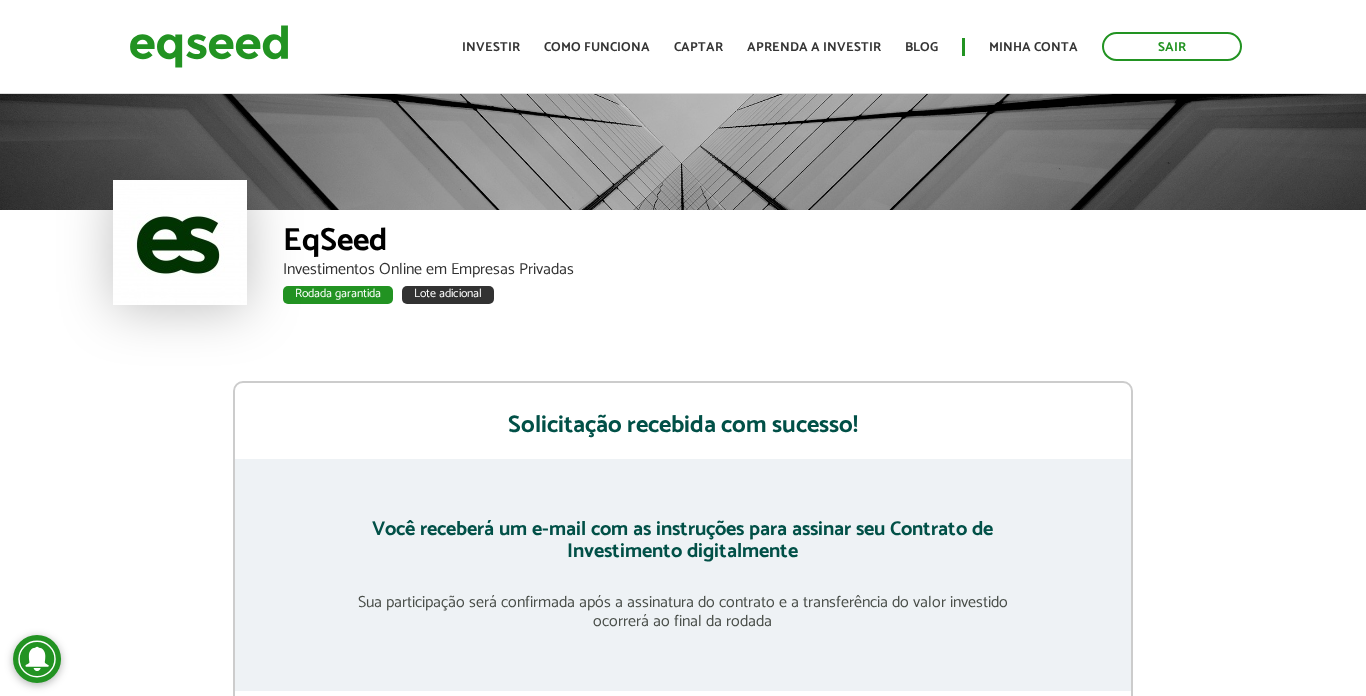 scroll, scrollTop: 0, scrollLeft: 0, axis: both 